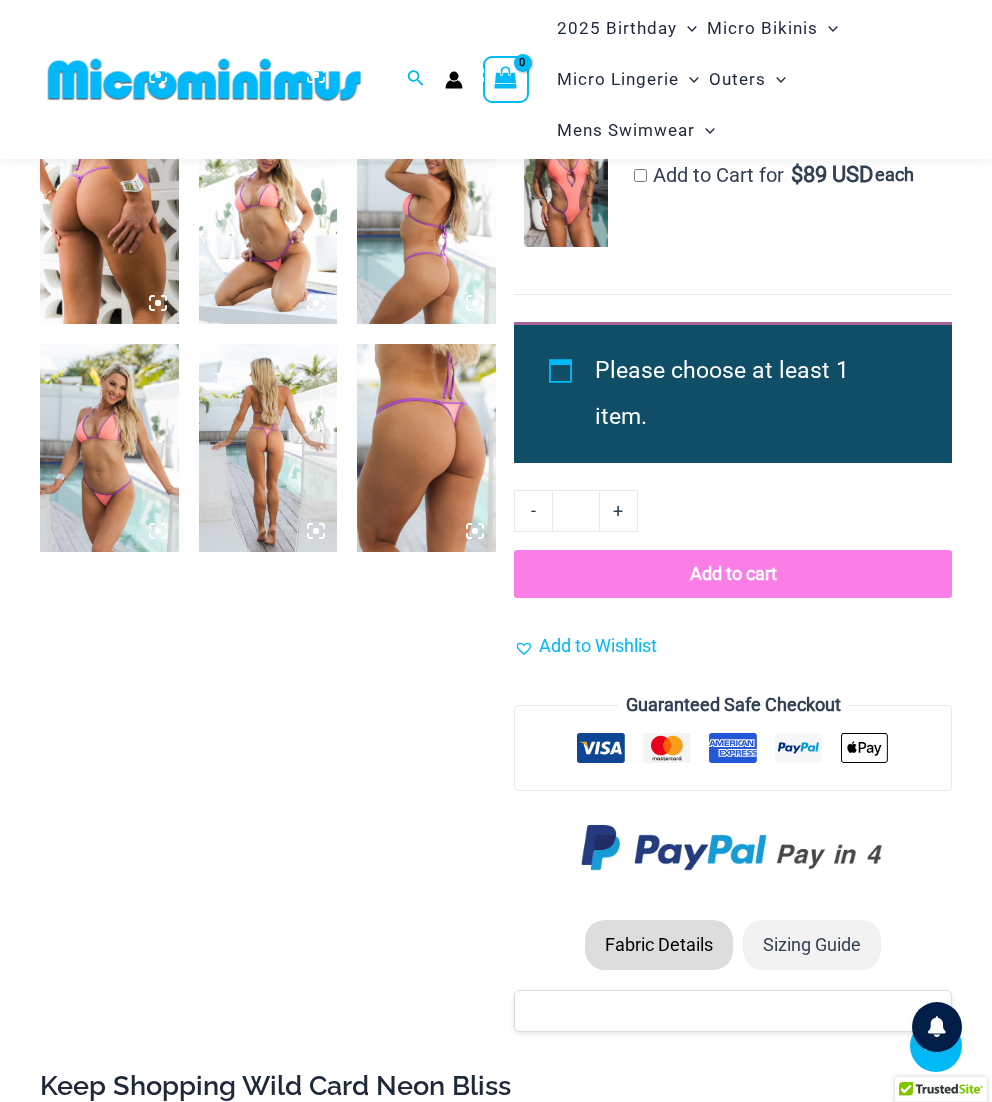 scroll, scrollTop: 1572, scrollLeft: 0, axis: vertical 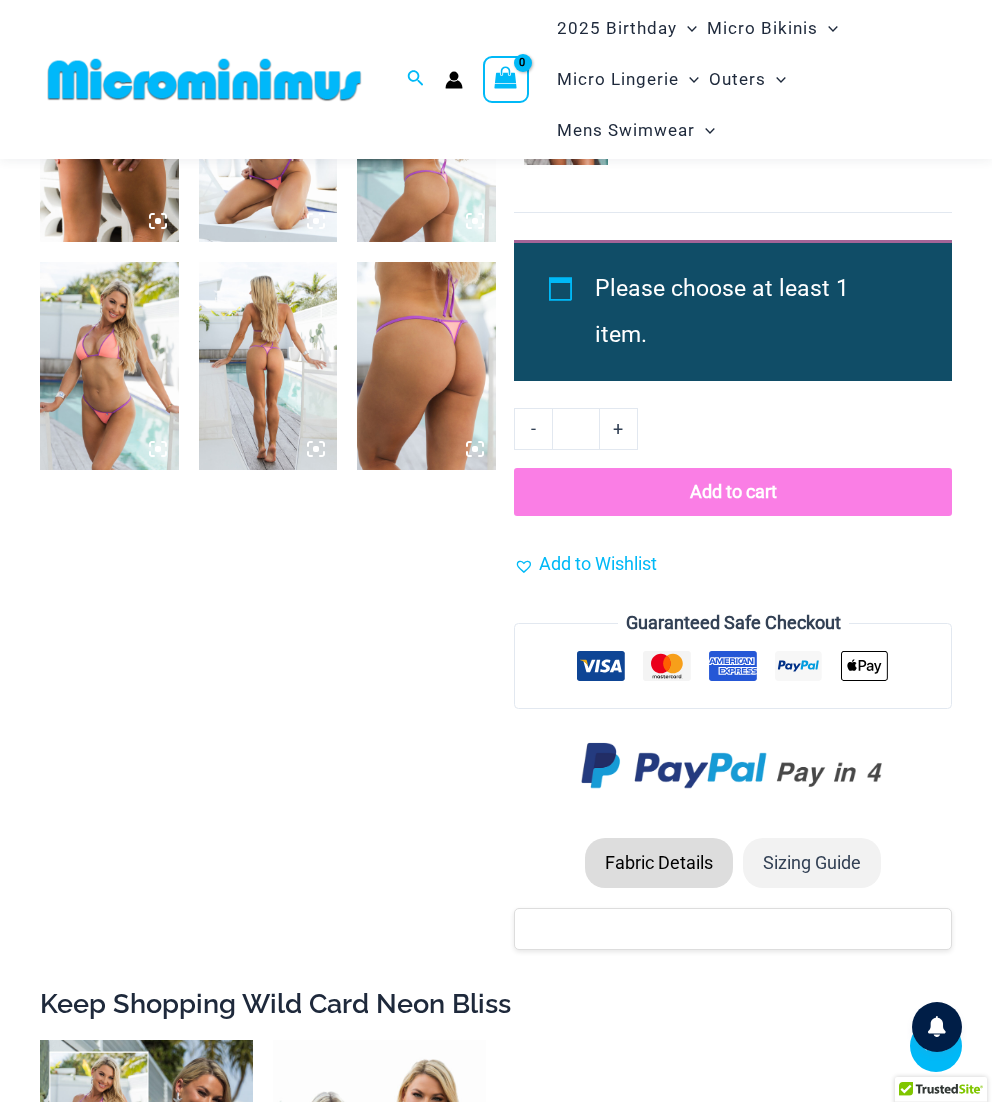 type on "**********" 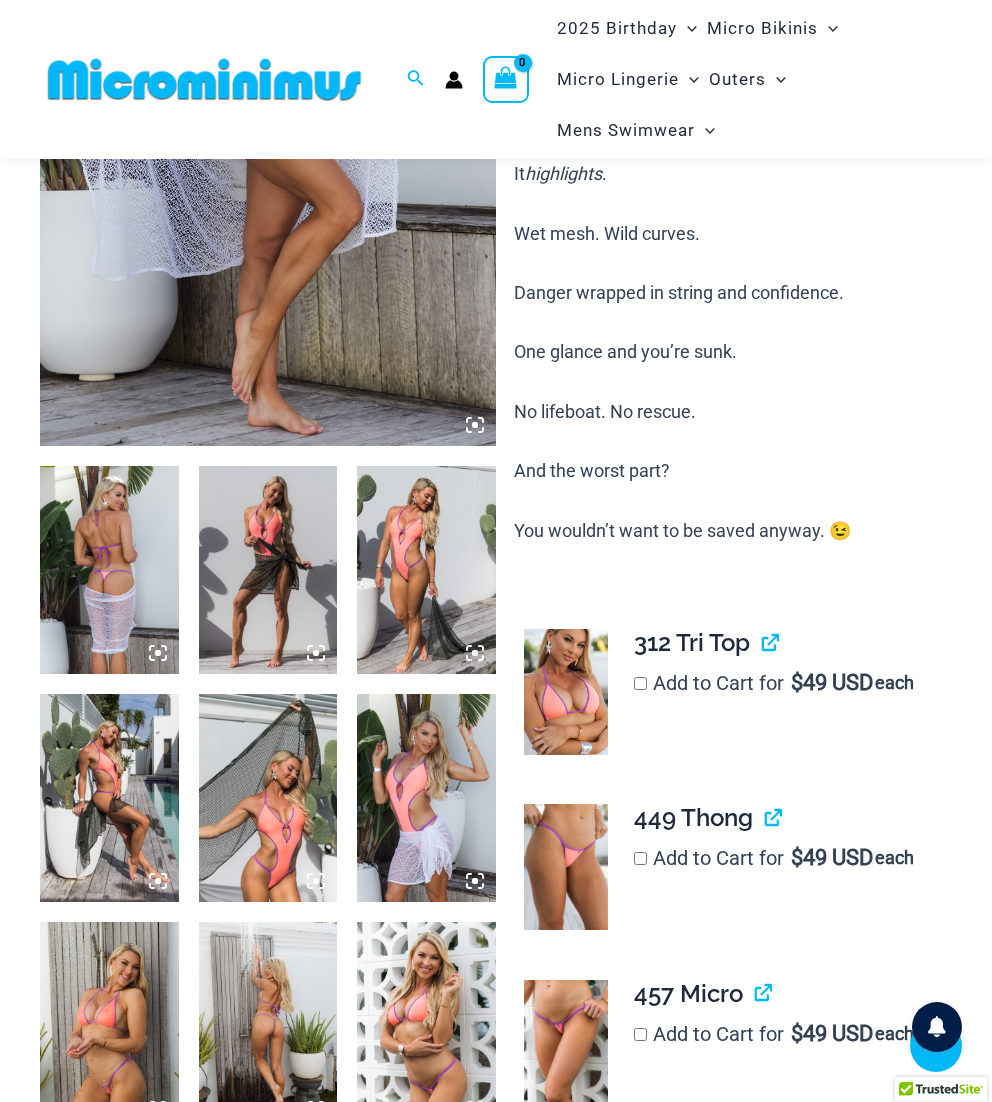 scroll, scrollTop: 372, scrollLeft: 0, axis: vertical 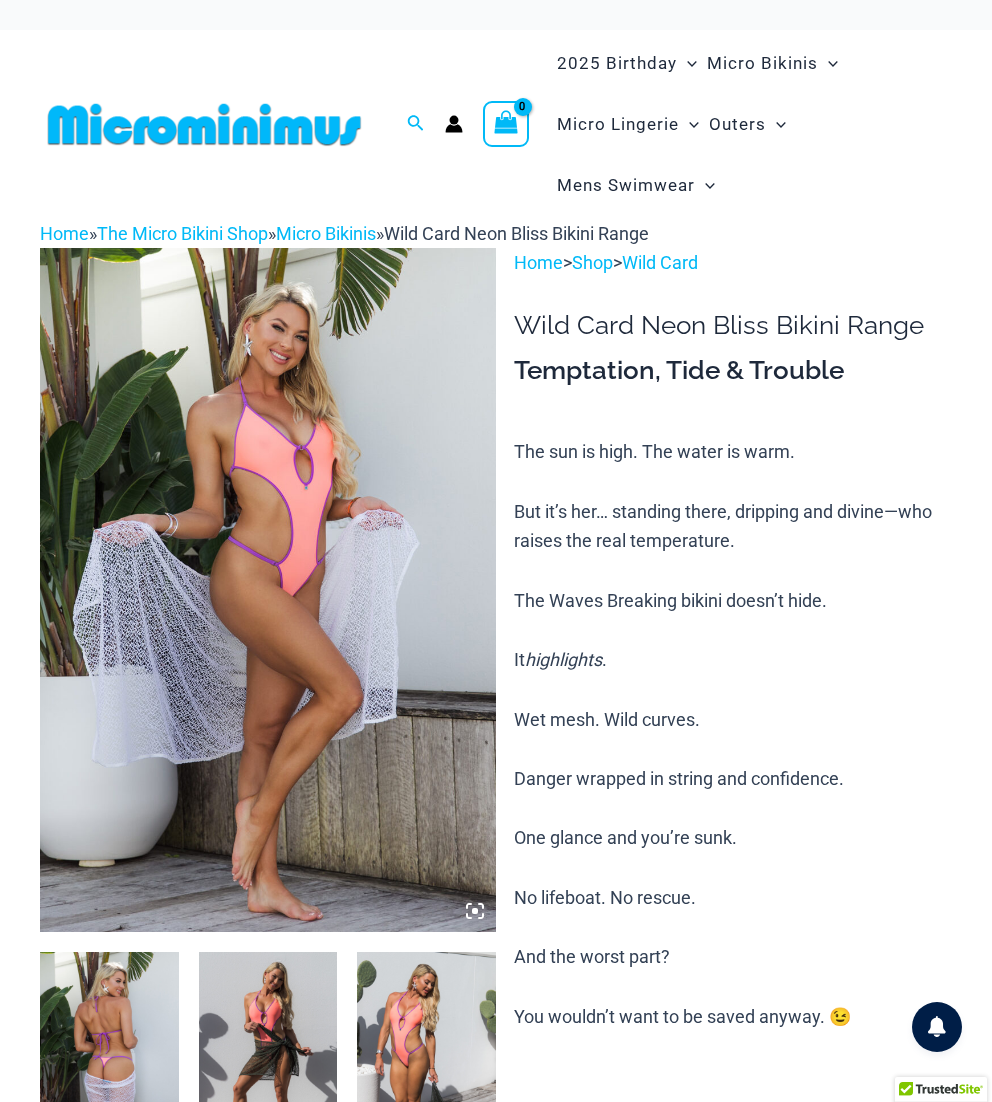 click at bounding box center (268, 590) 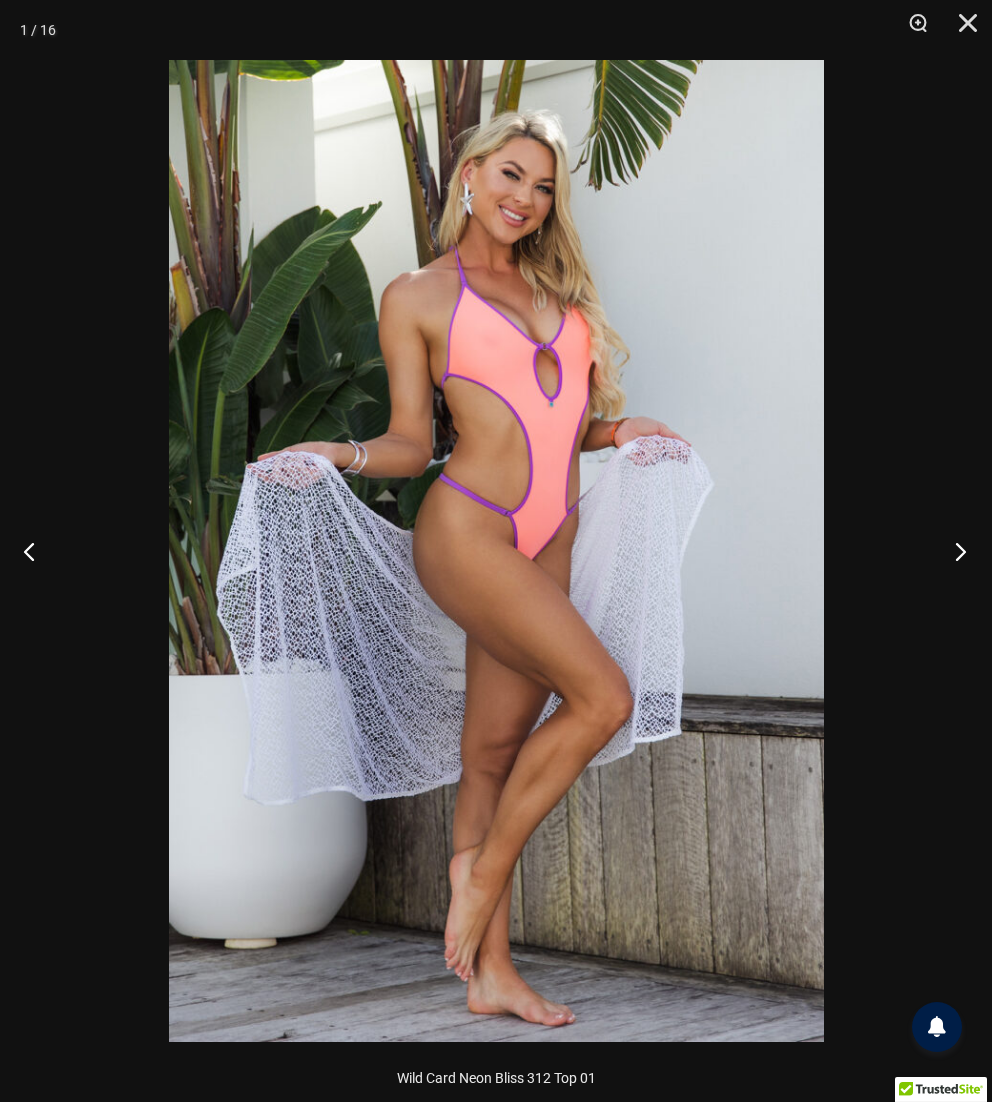 click at bounding box center (954, 551) 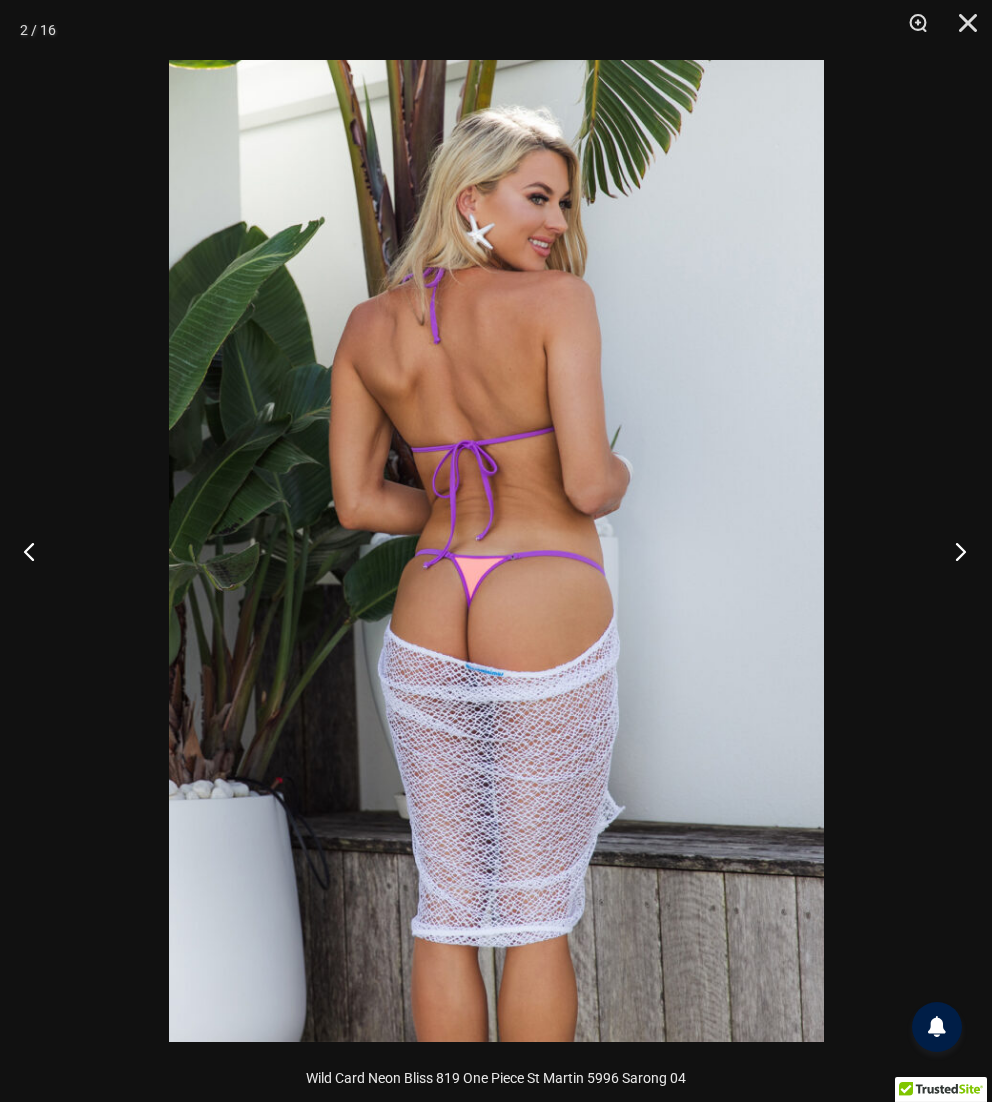 click at bounding box center (954, 551) 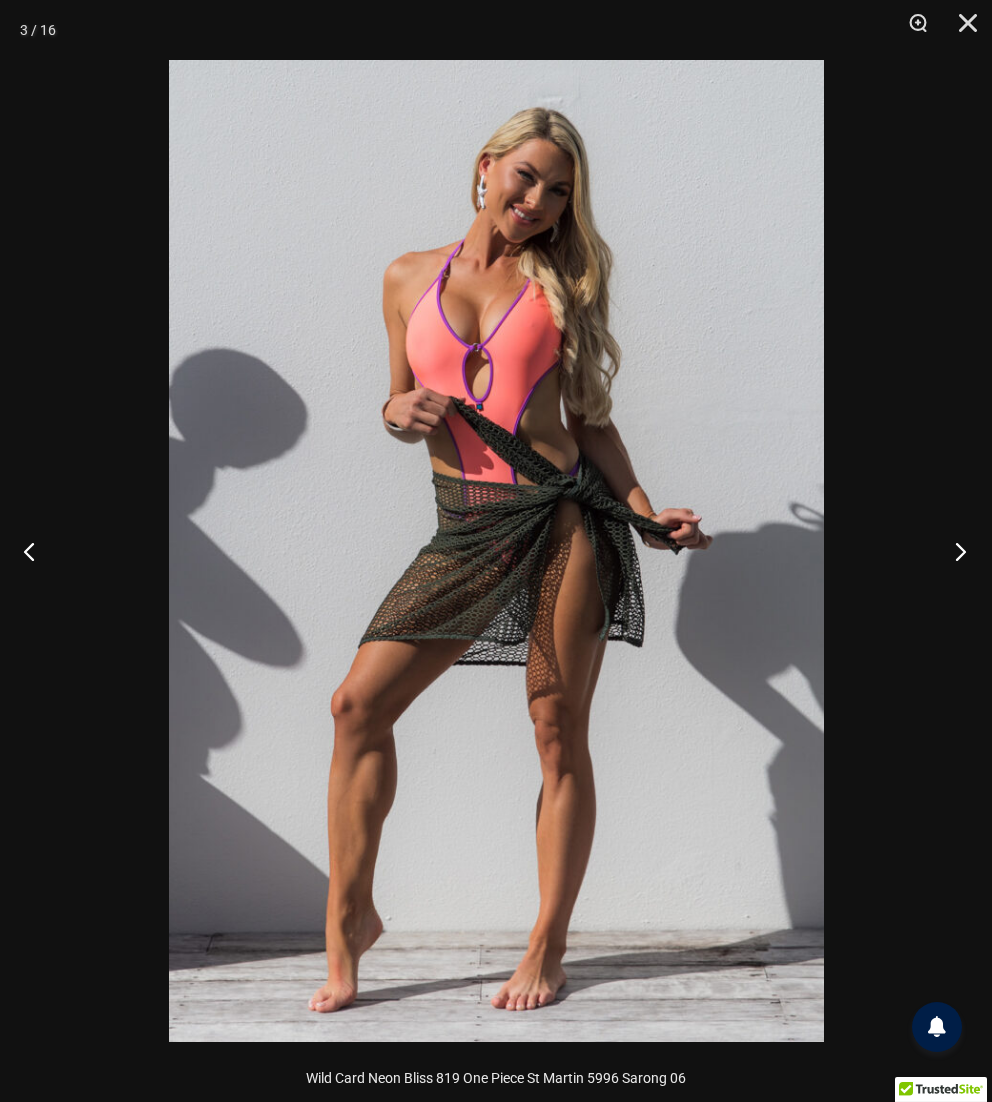 click at bounding box center [954, 551] 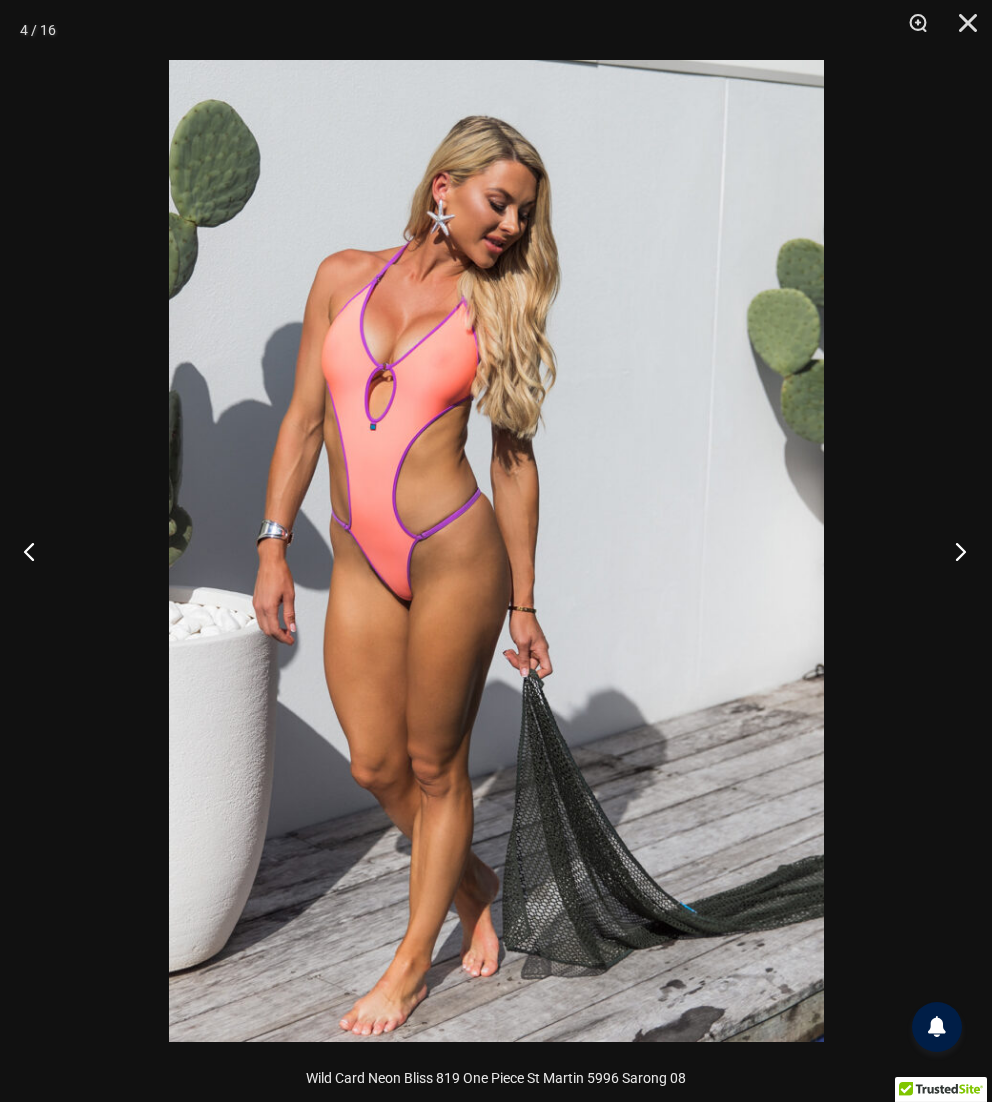 click at bounding box center [954, 551] 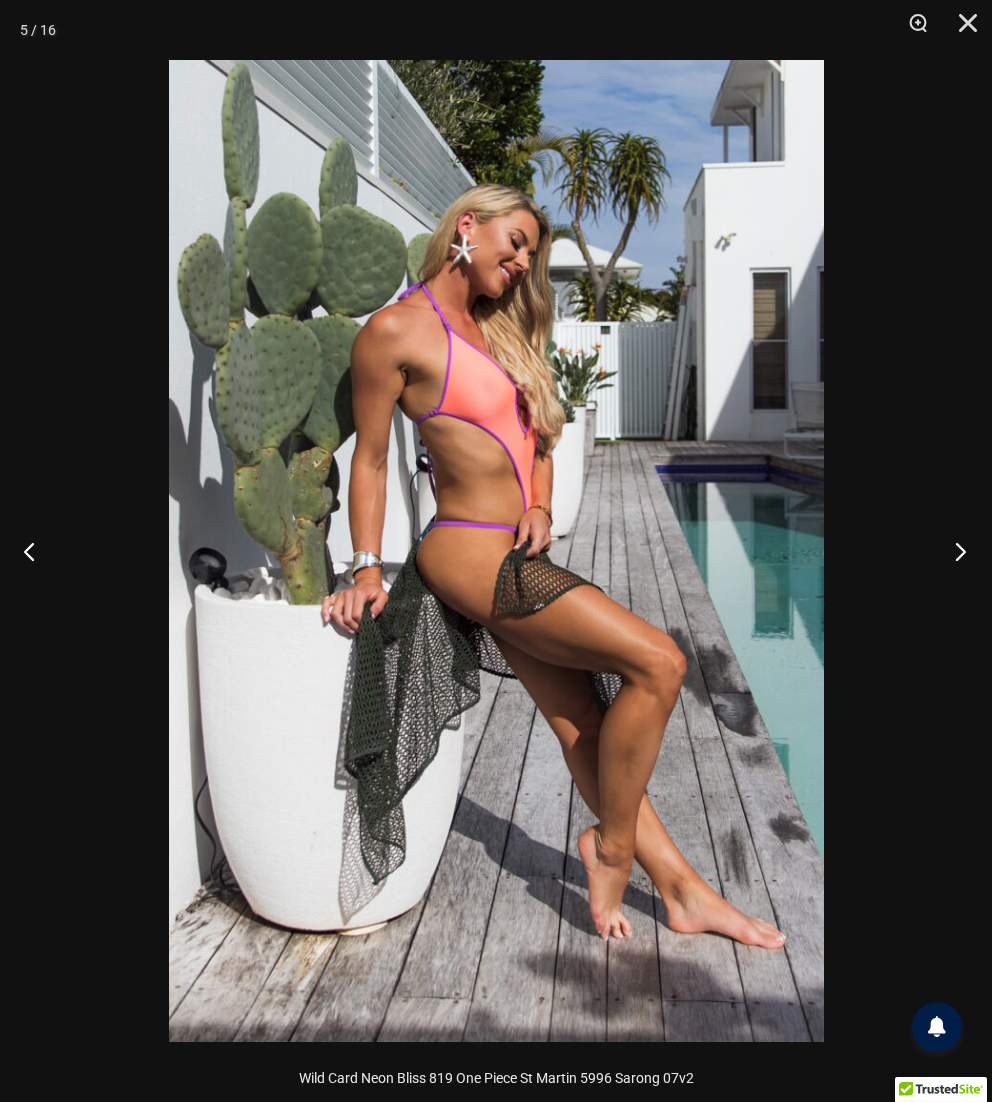 click at bounding box center (954, 551) 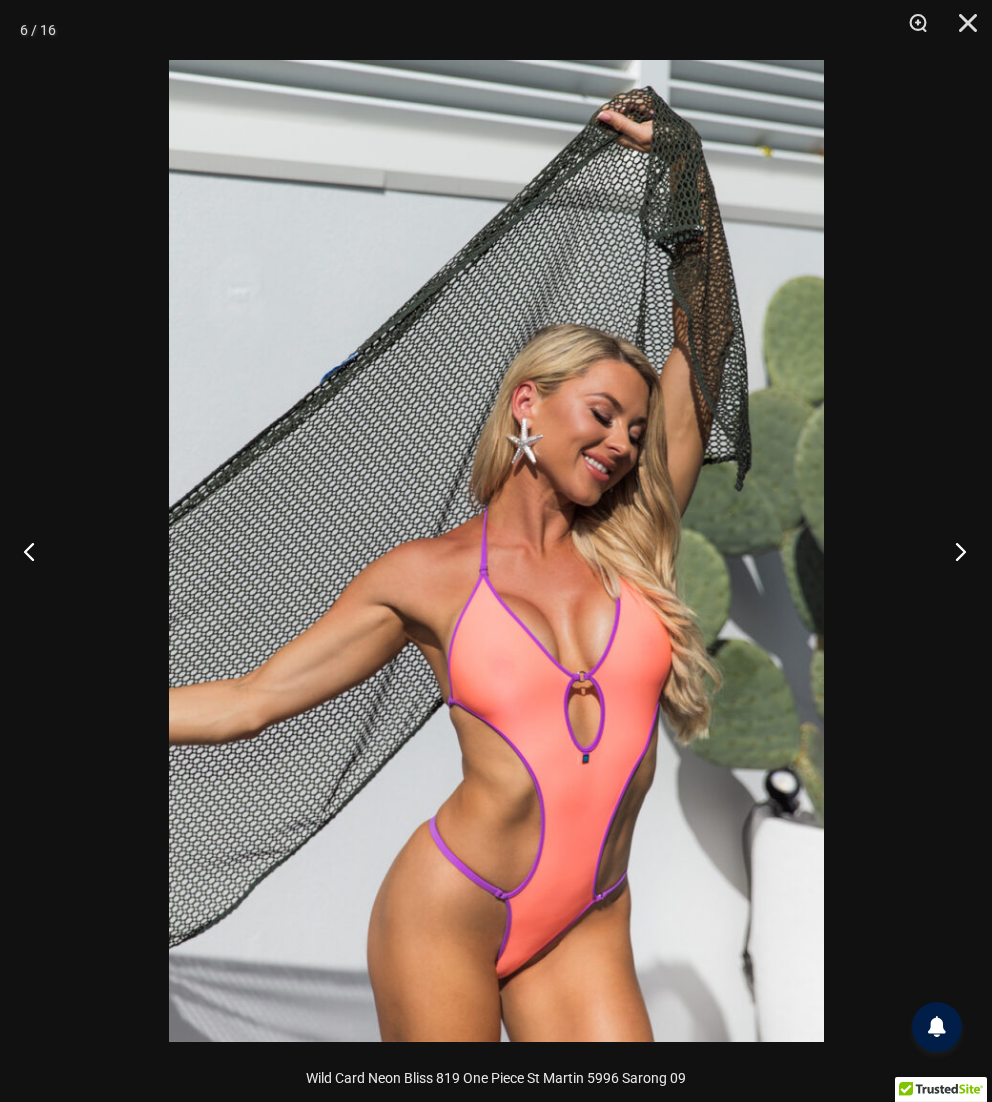 click at bounding box center [954, 551] 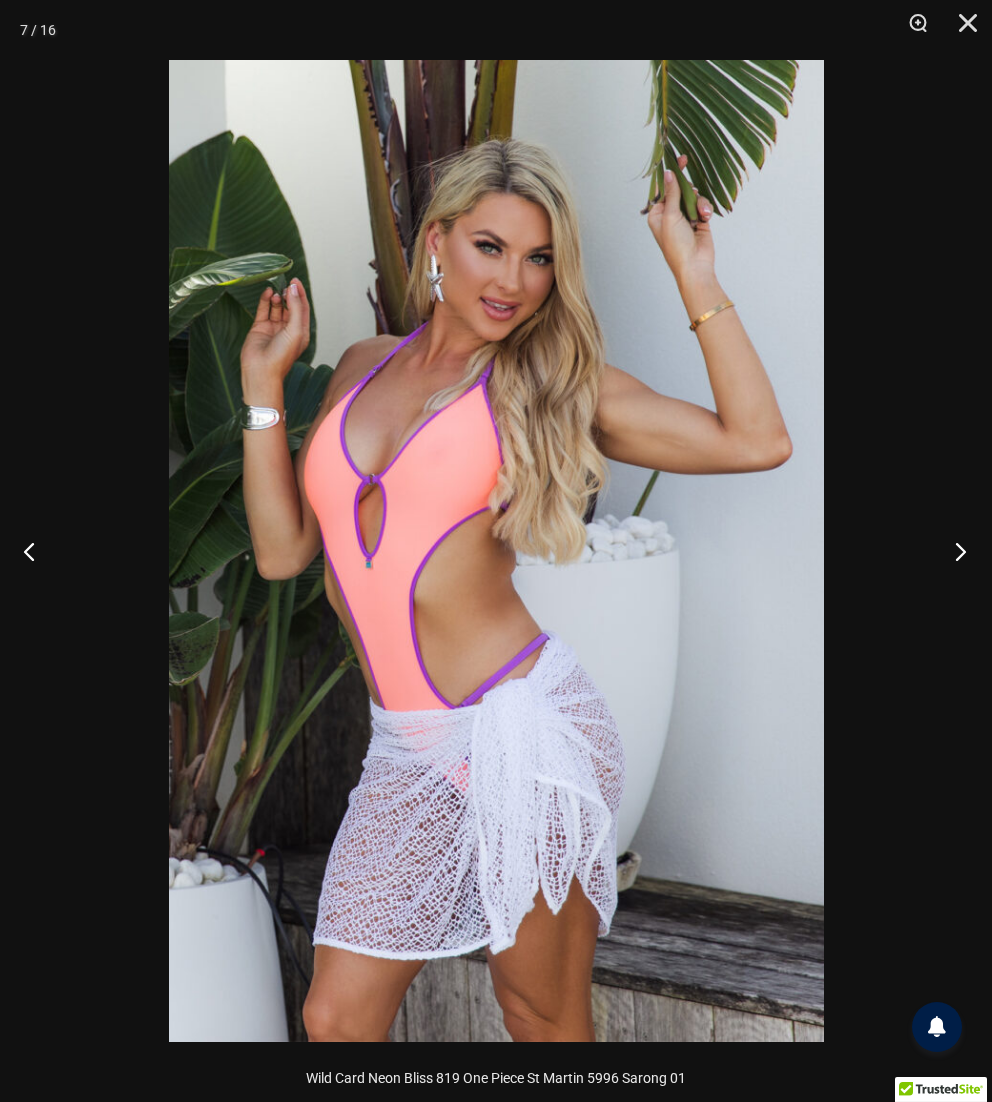 click at bounding box center [954, 551] 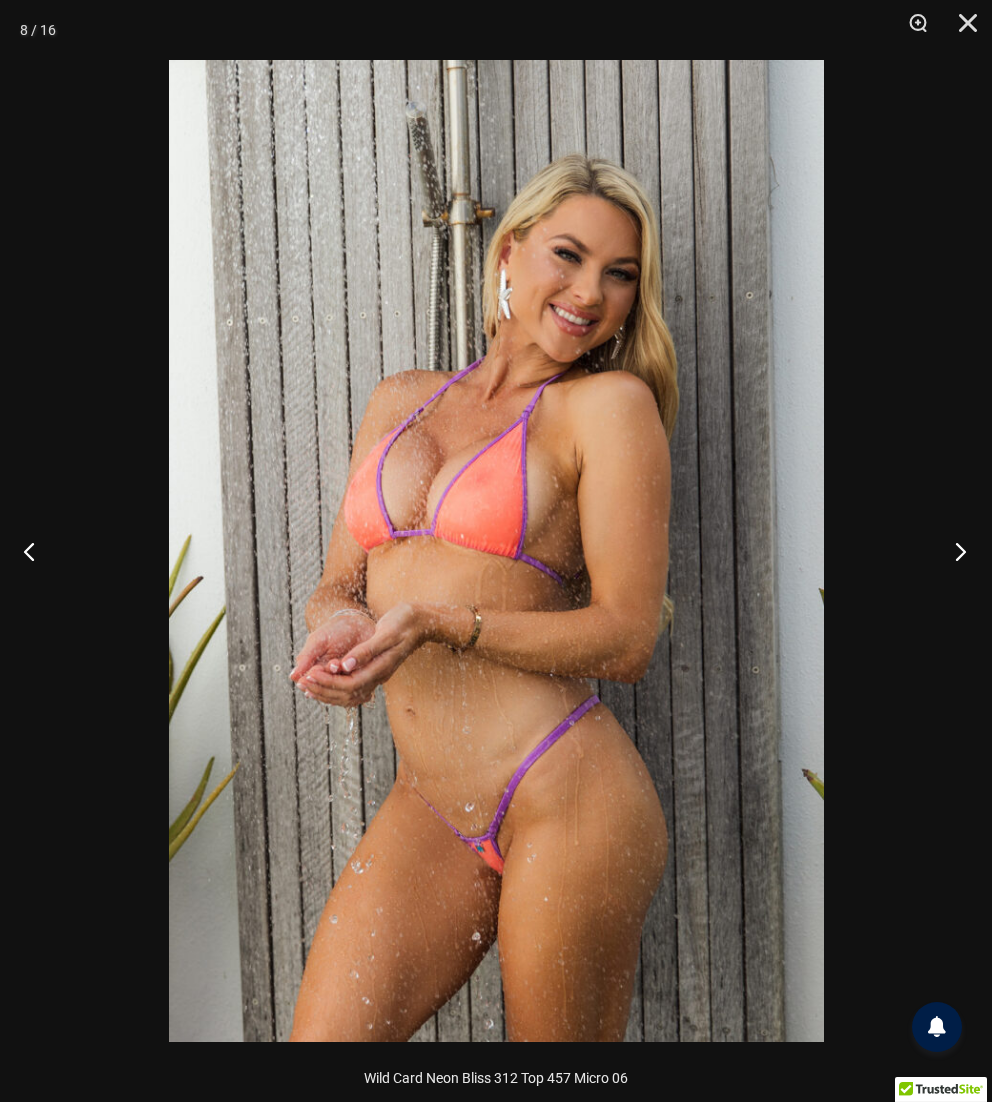 click at bounding box center [954, 551] 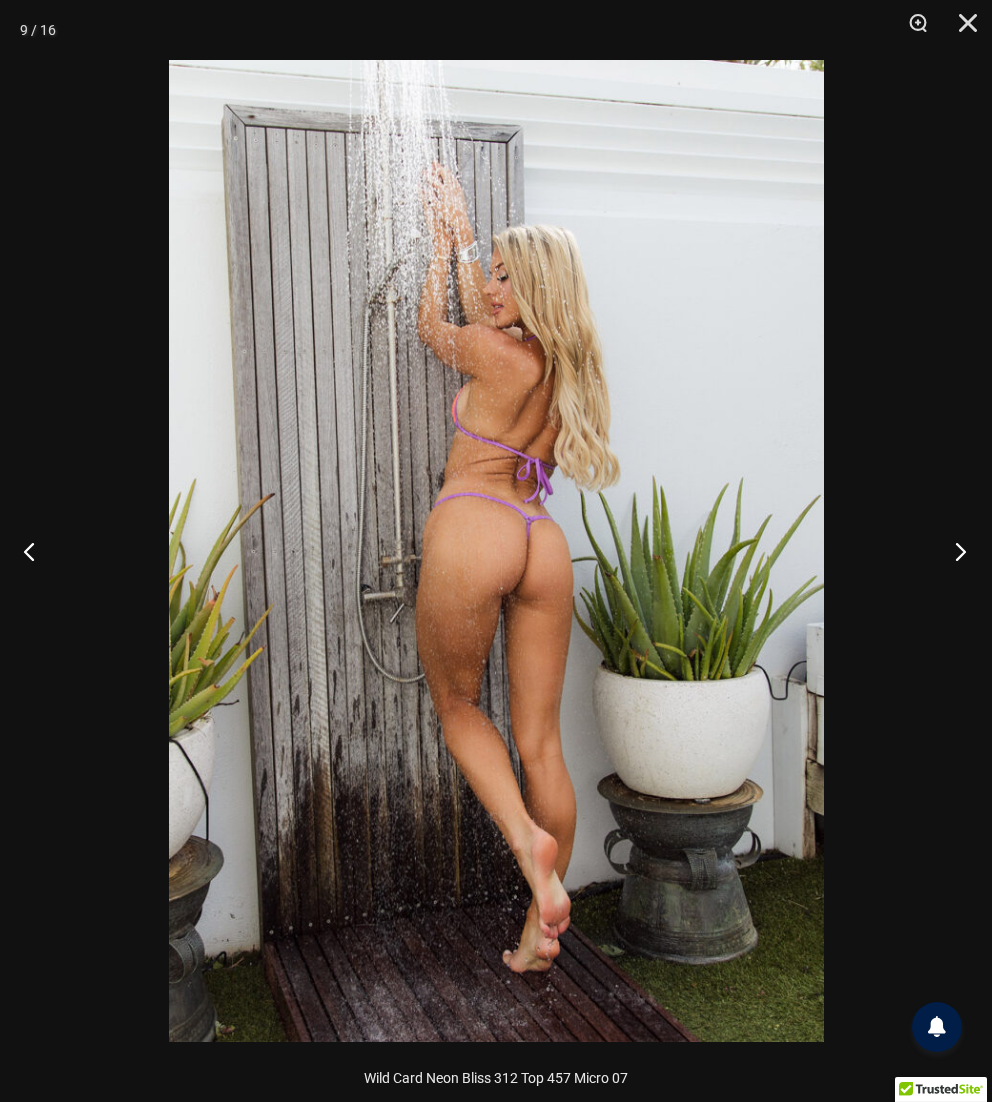 click at bounding box center (954, 551) 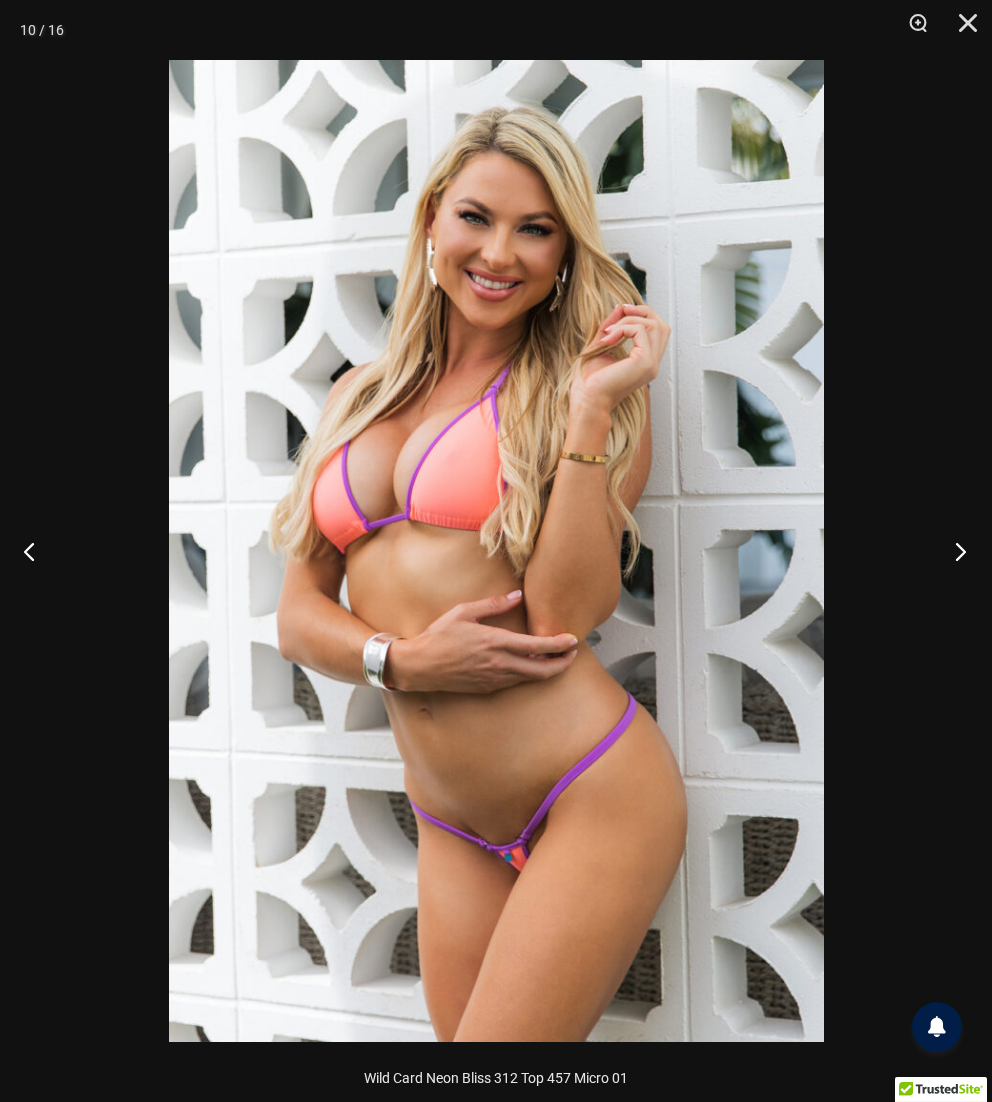 click at bounding box center (954, 551) 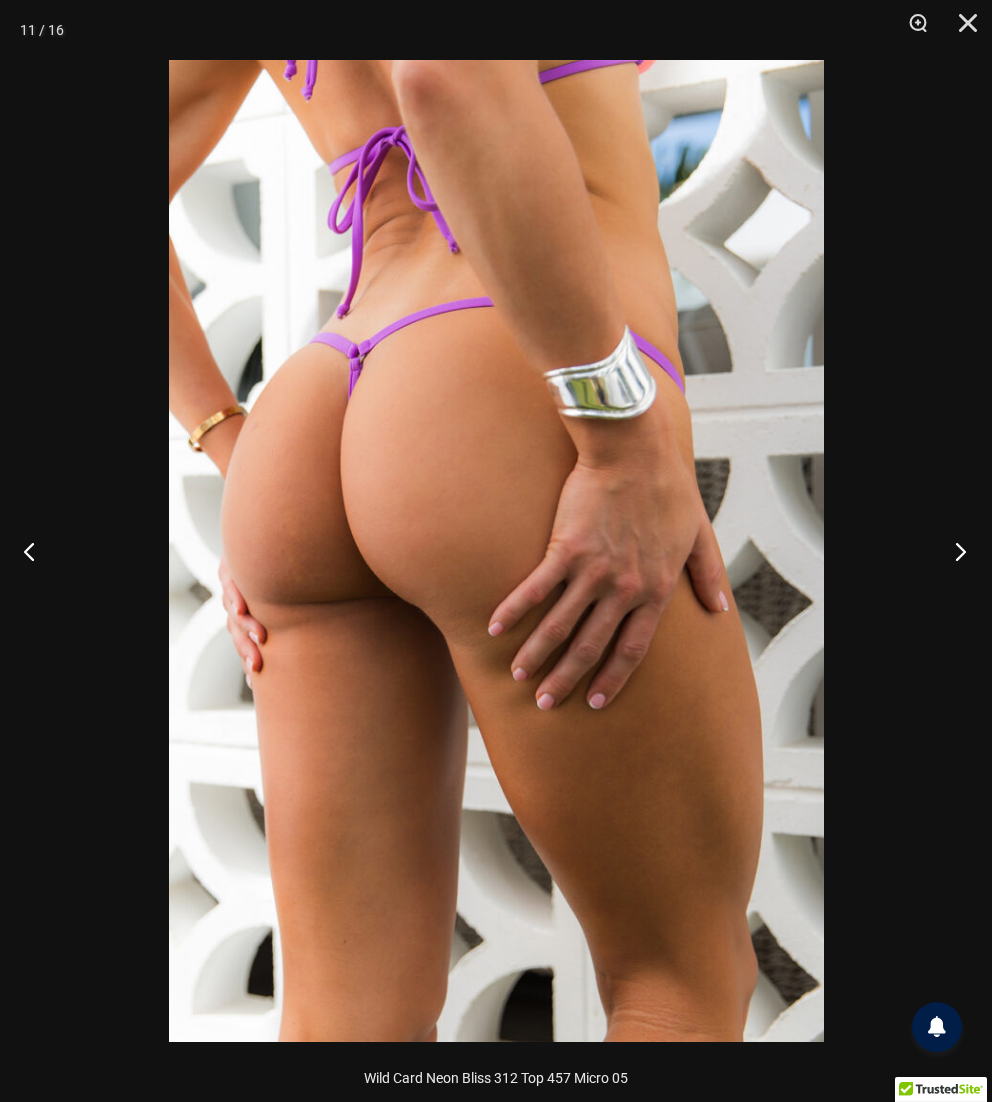 click at bounding box center (954, 551) 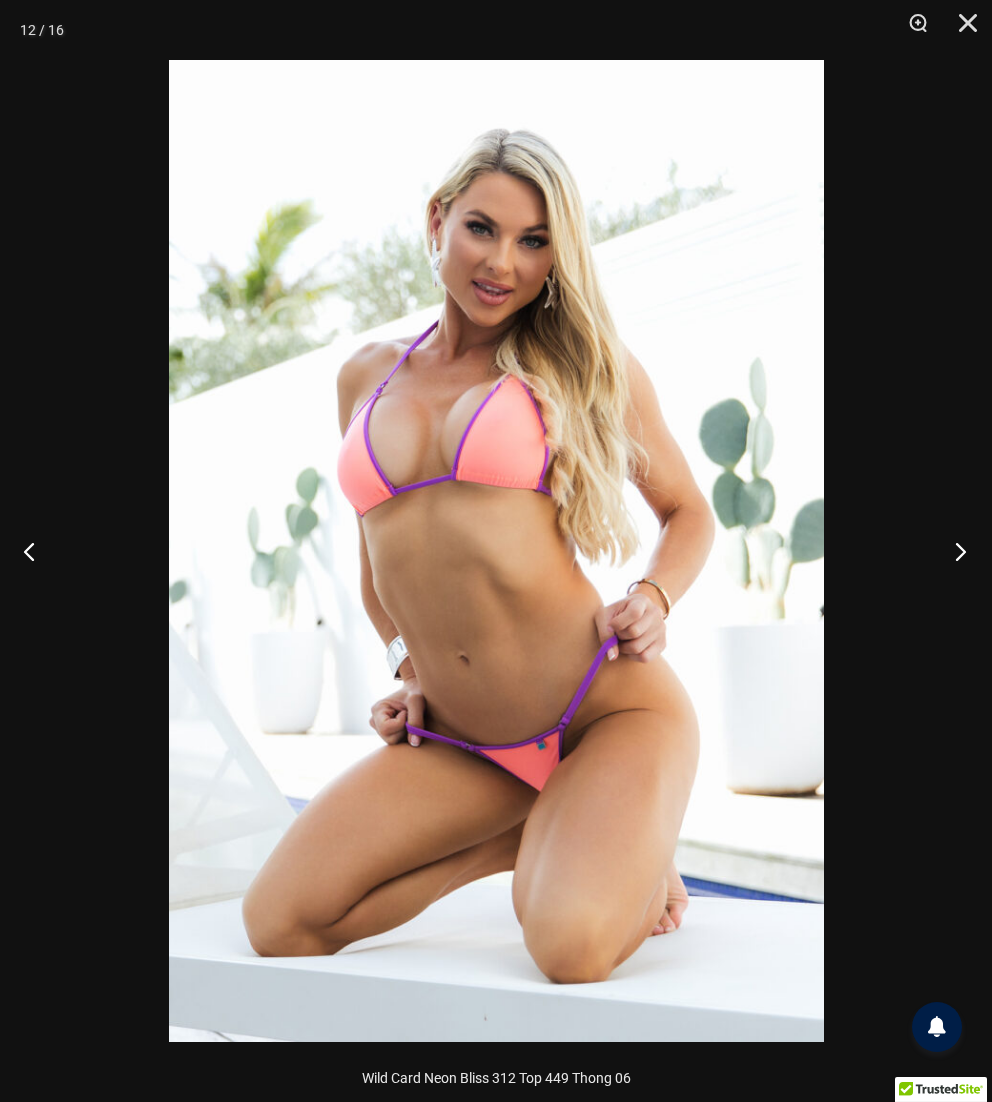 click at bounding box center [954, 551] 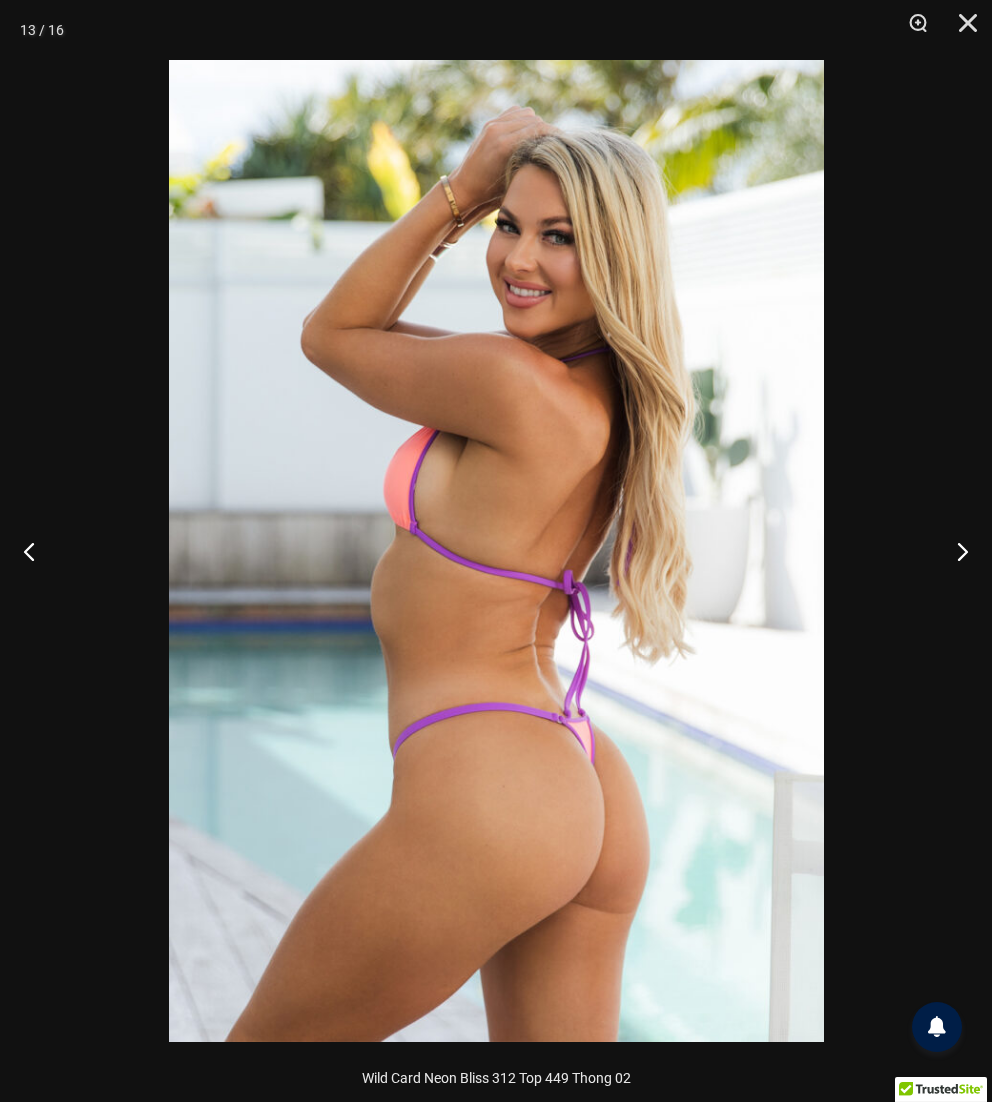 click at bounding box center [496, 551] 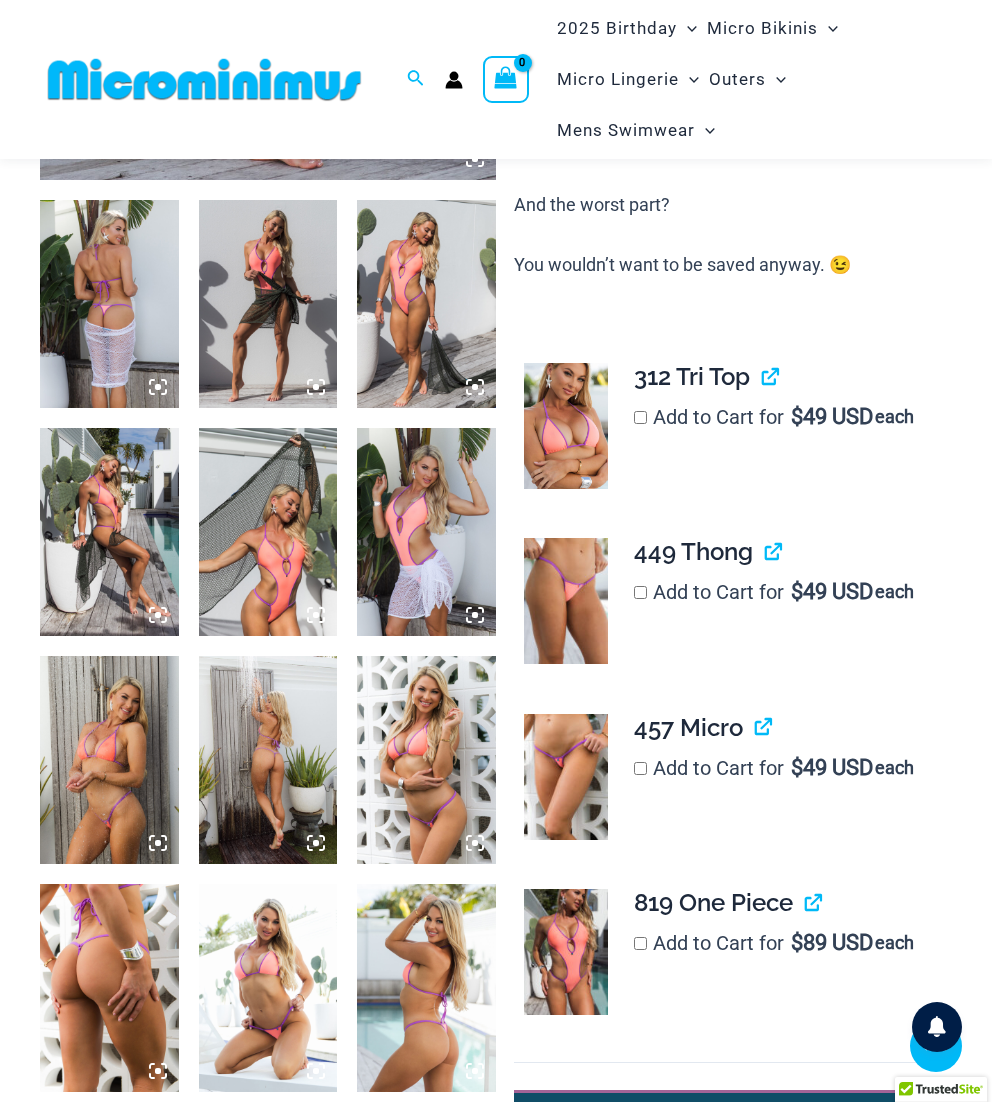 scroll, scrollTop: 770, scrollLeft: 0, axis: vertical 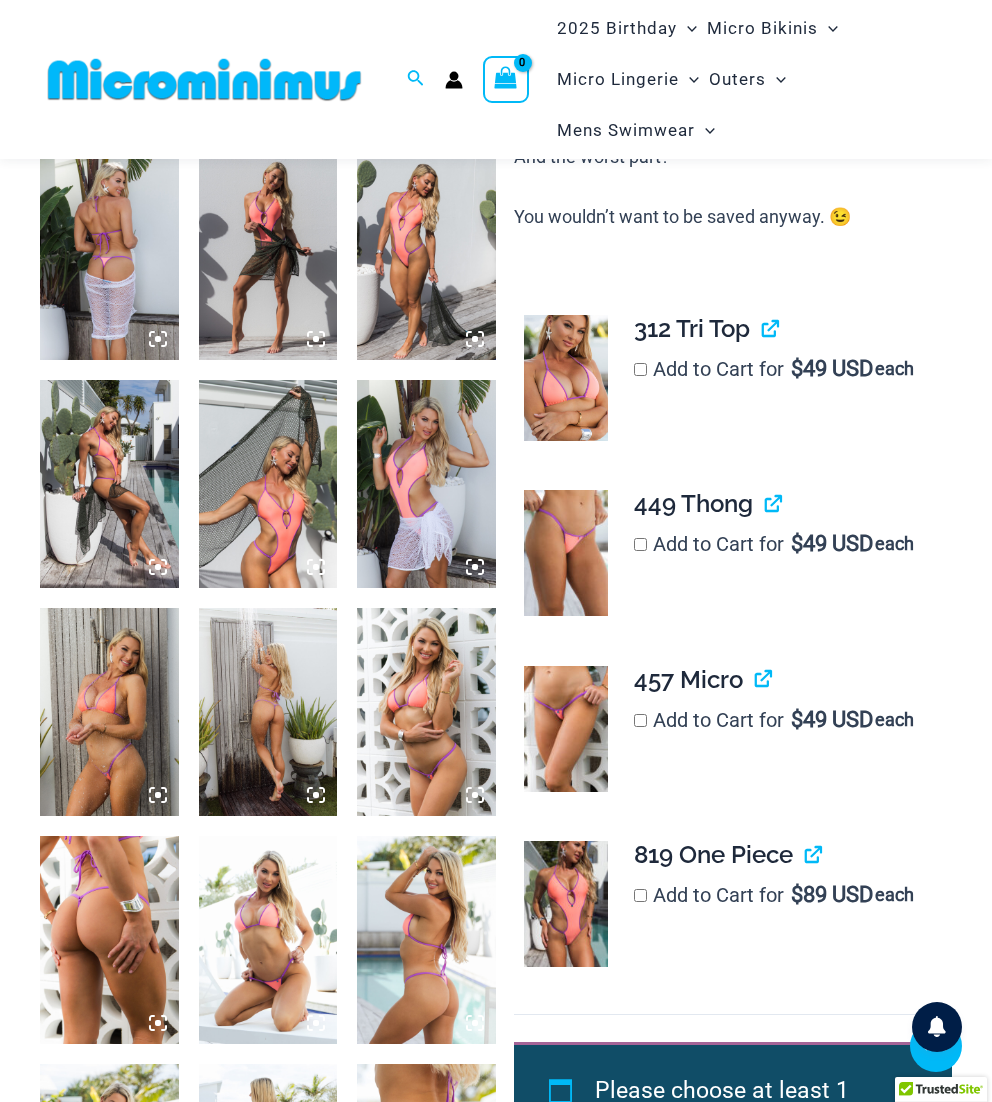 click at bounding box center (426, 940) 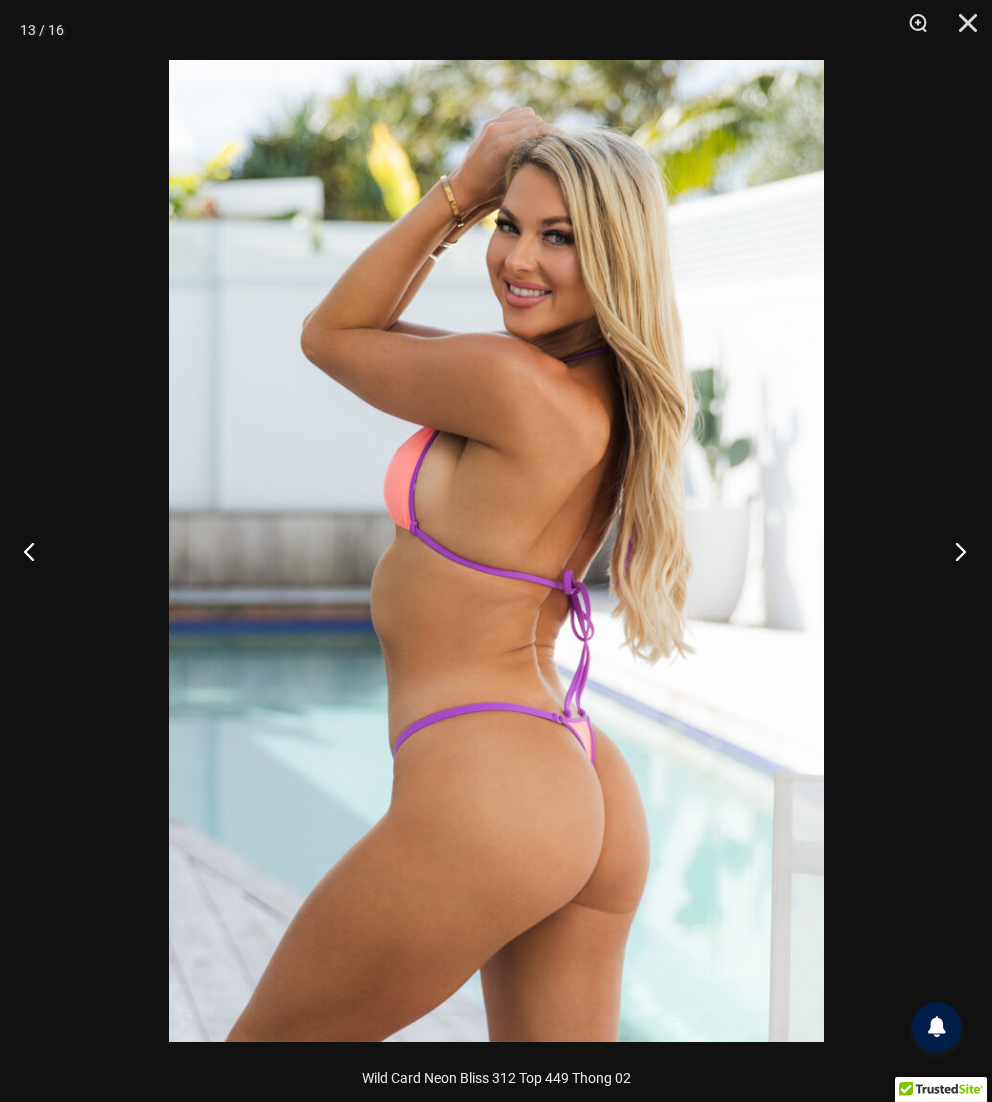 click at bounding box center [954, 551] 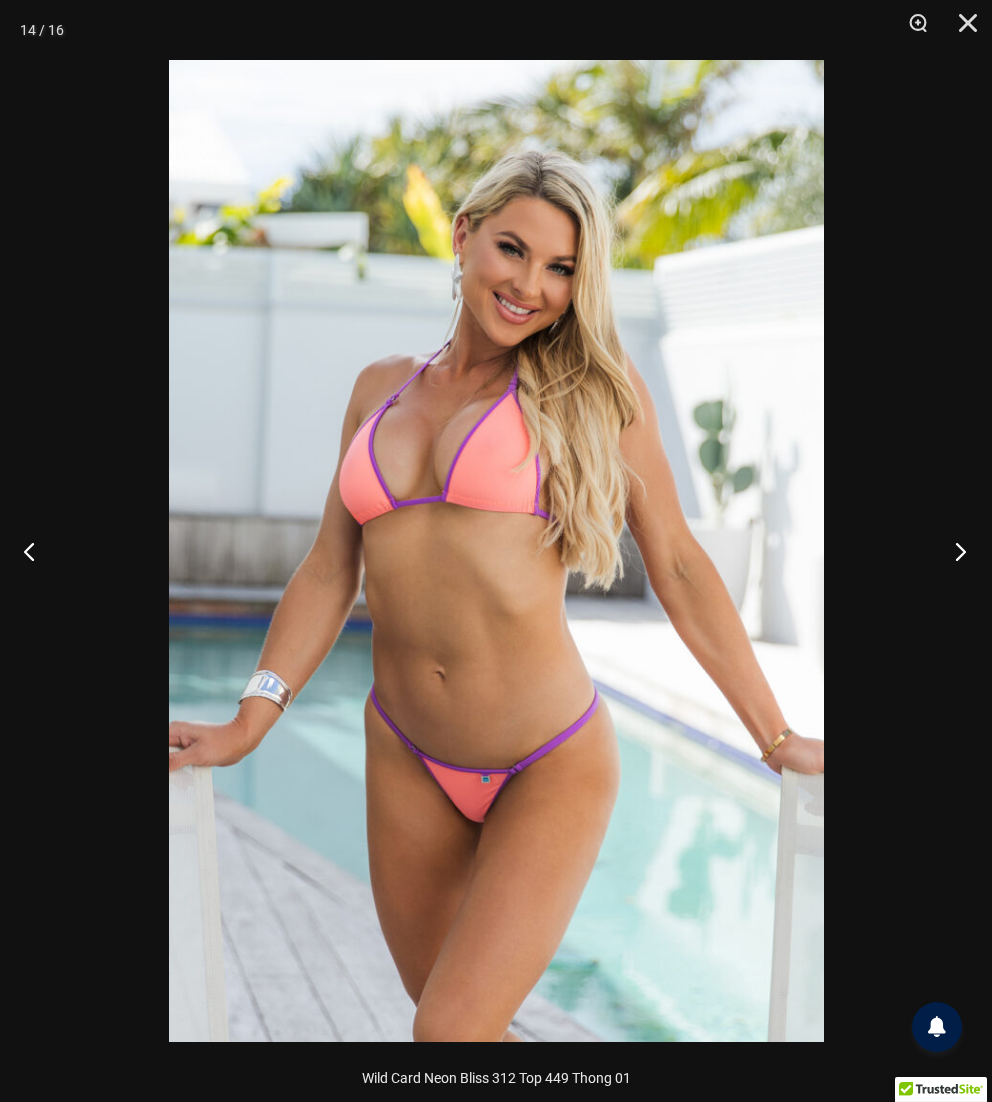 click at bounding box center [954, 551] 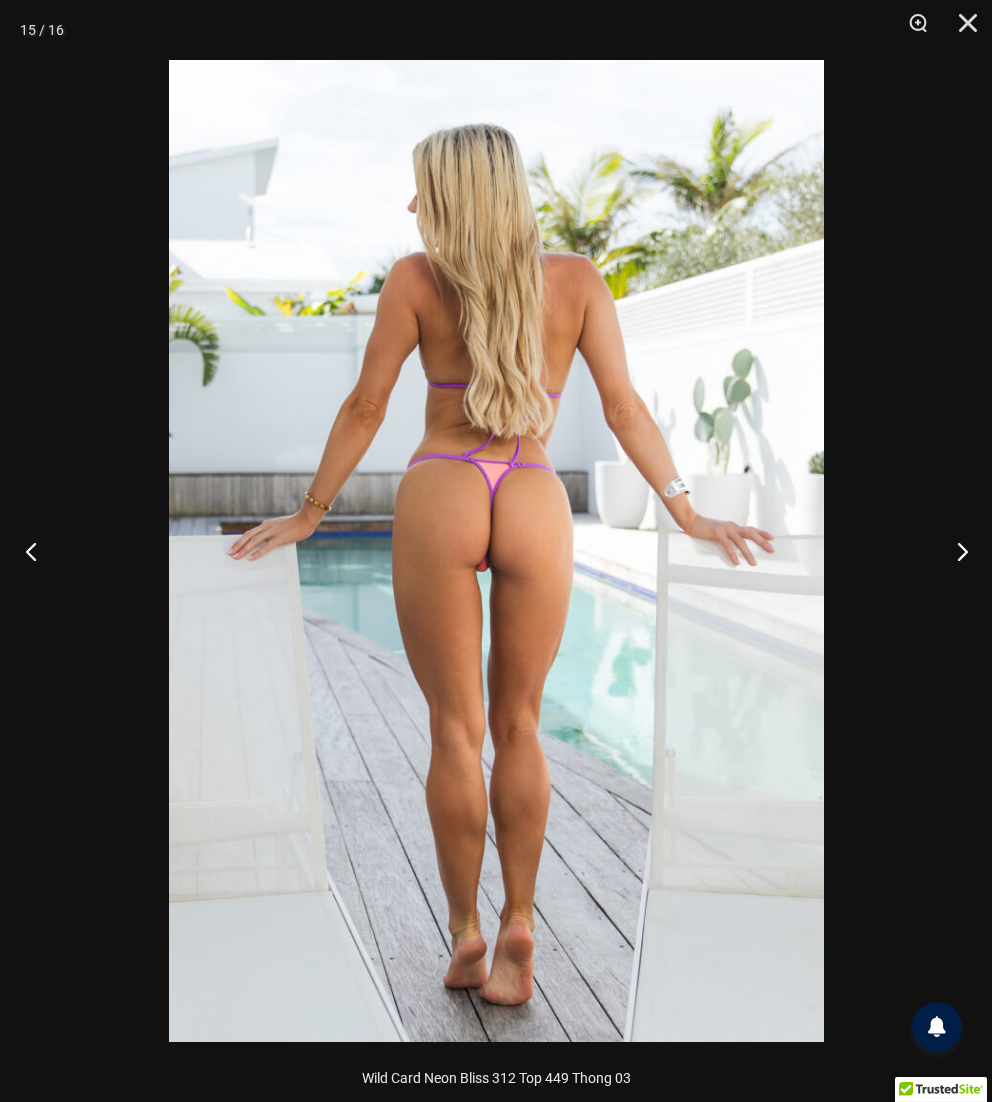 click at bounding box center [37, 551] 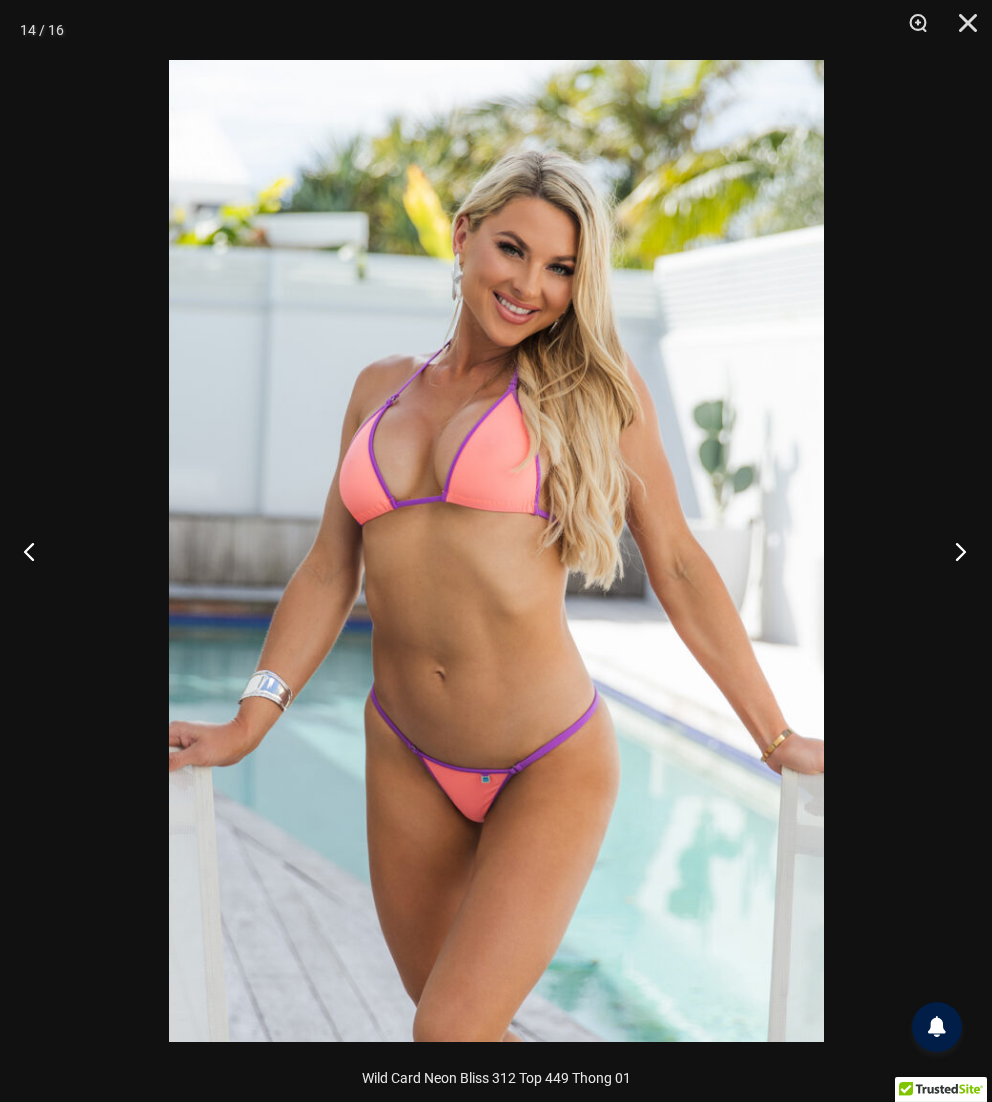 click at bounding box center [954, 551] 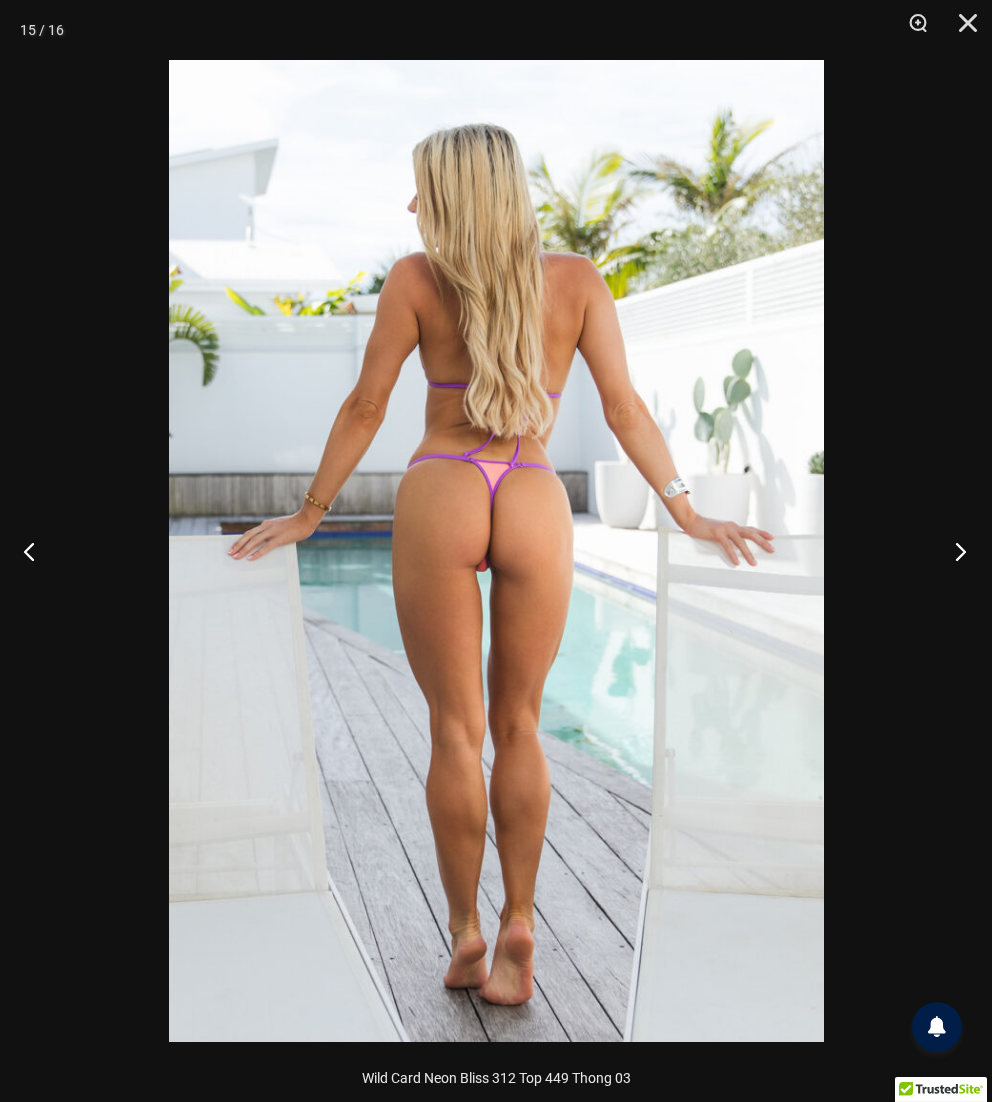 click at bounding box center [954, 551] 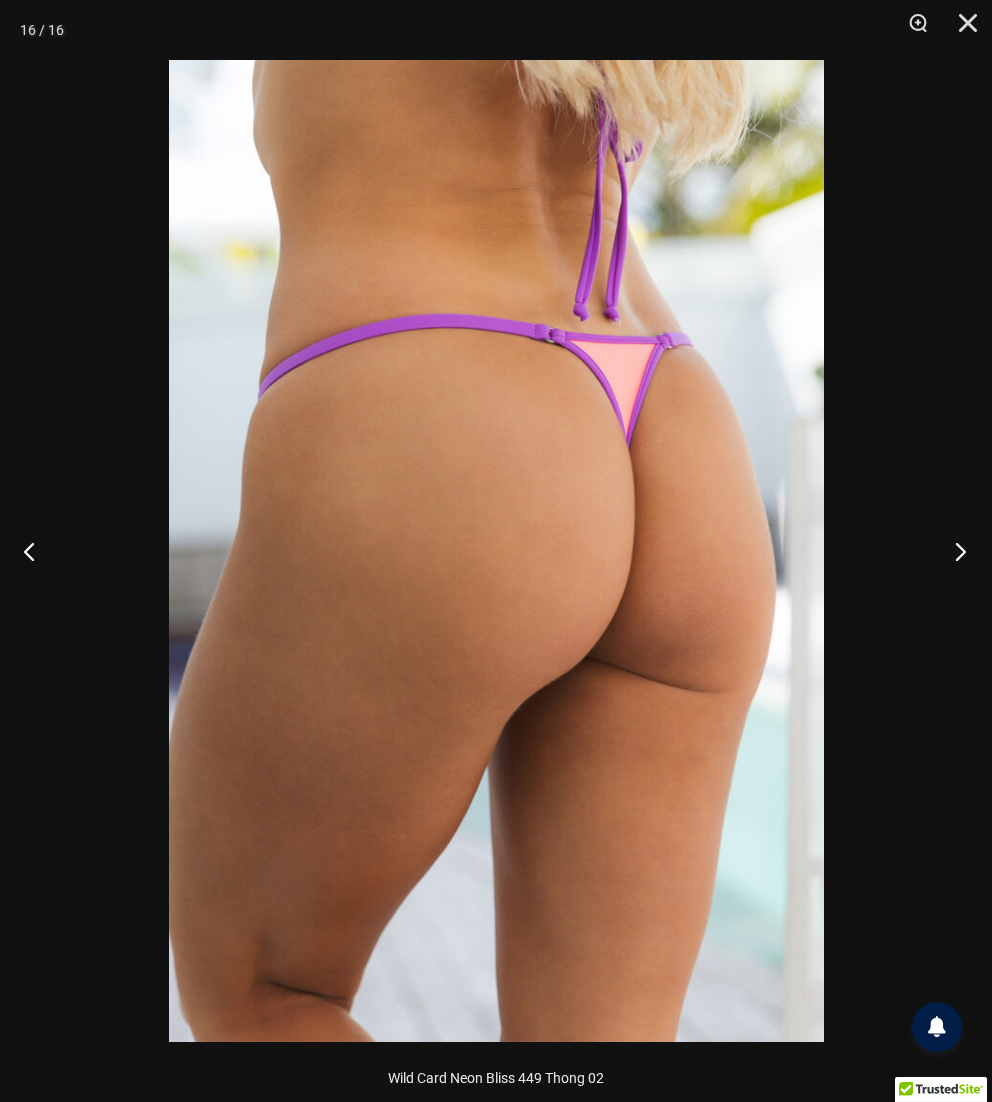 click at bounding box center [954, 551] 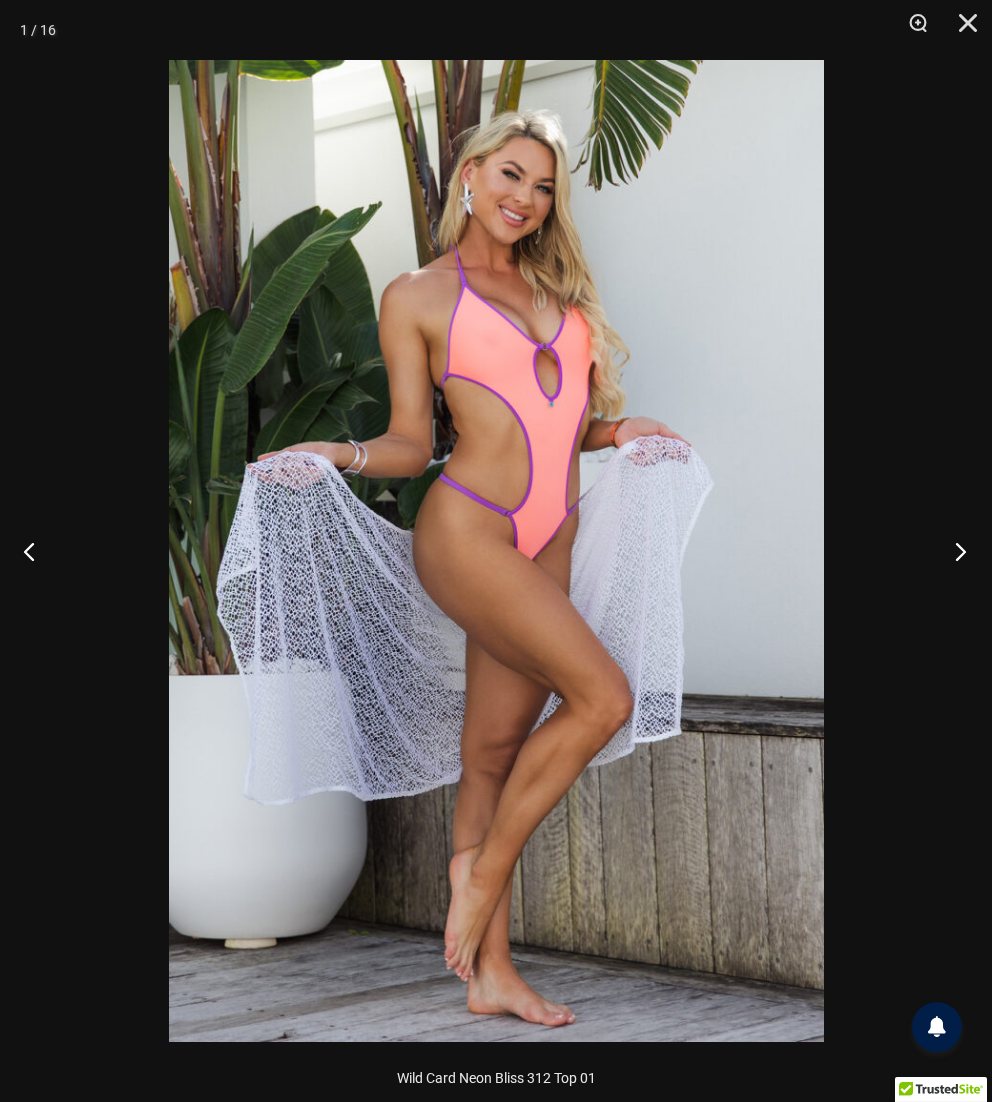 click at bounding box center (954, 551) 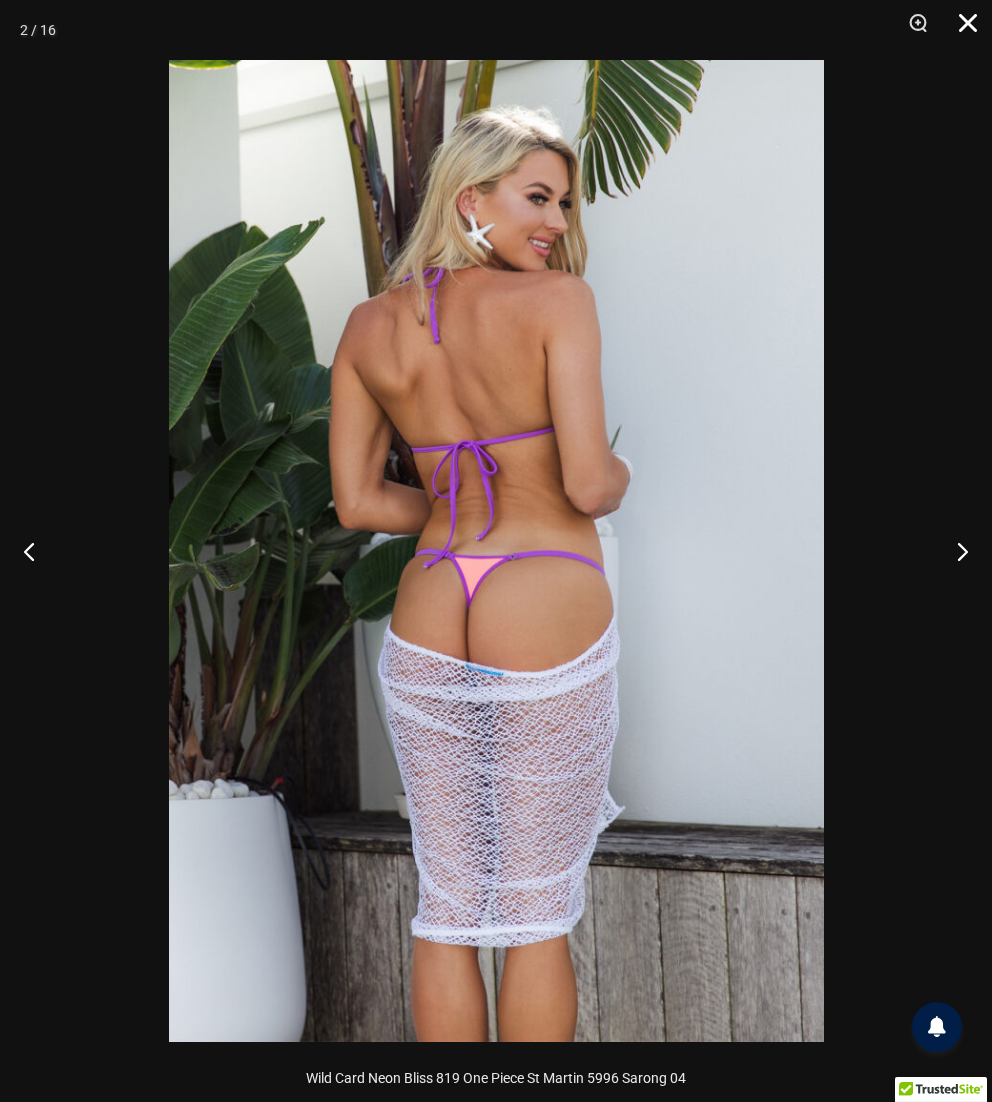 click at bounding box center (961, 30) 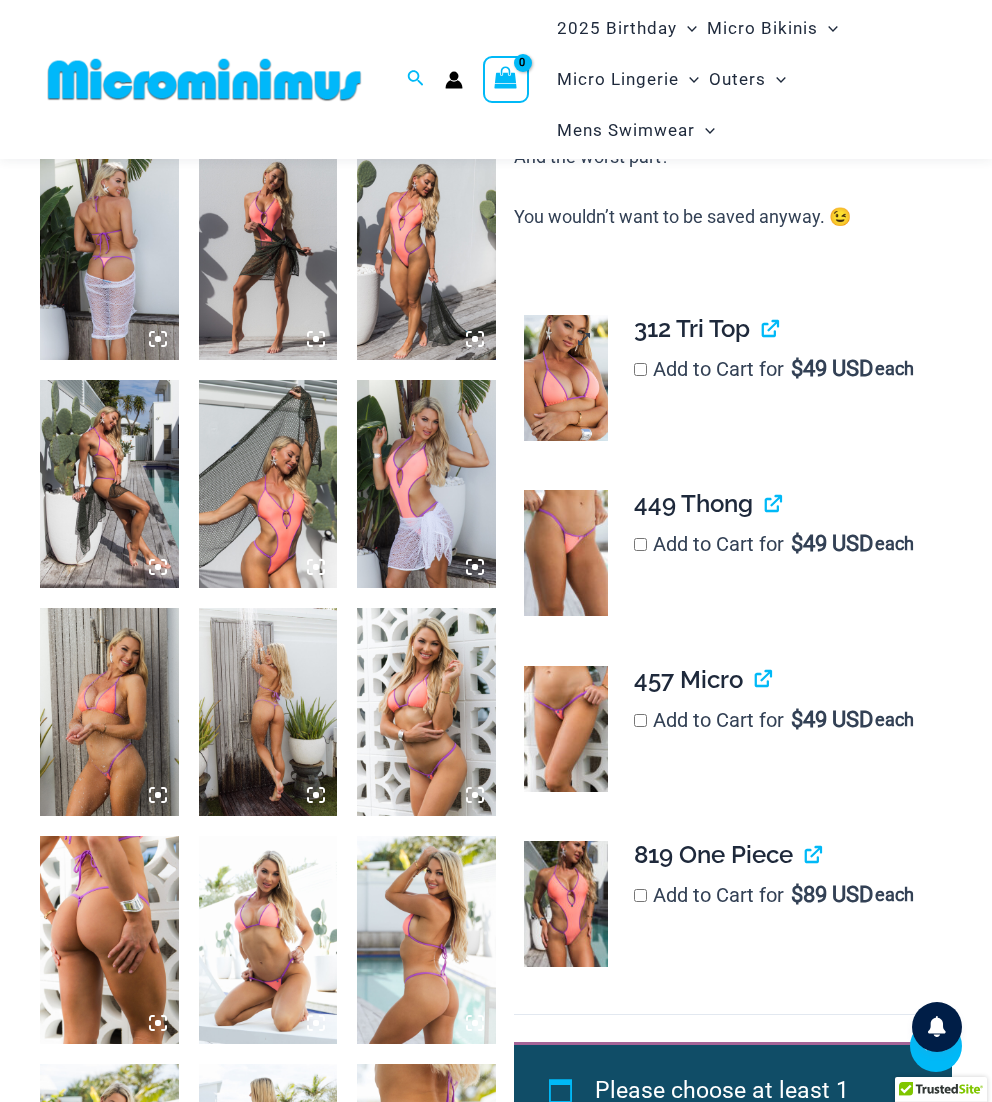 click at bounding box center [566, 378] 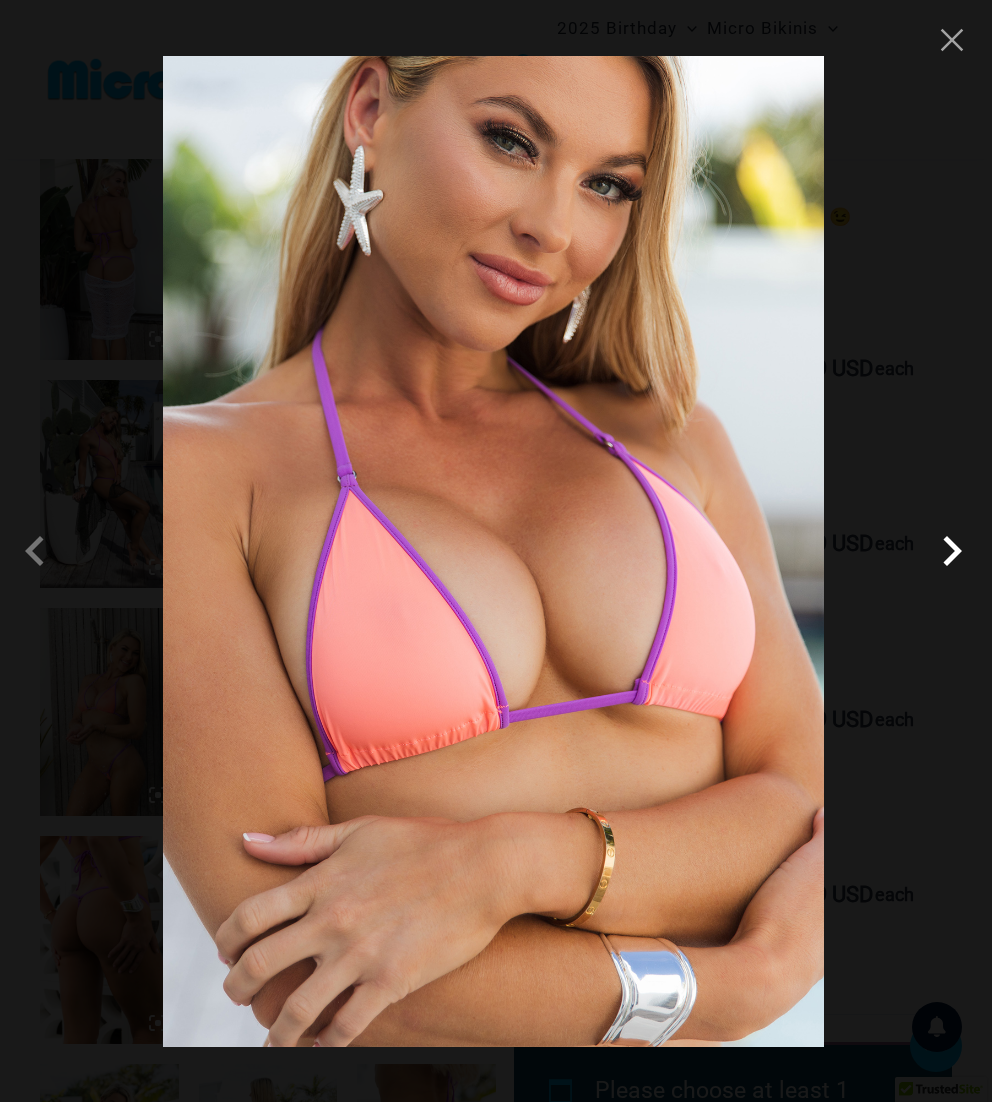 click at bounding box center (952, 551) 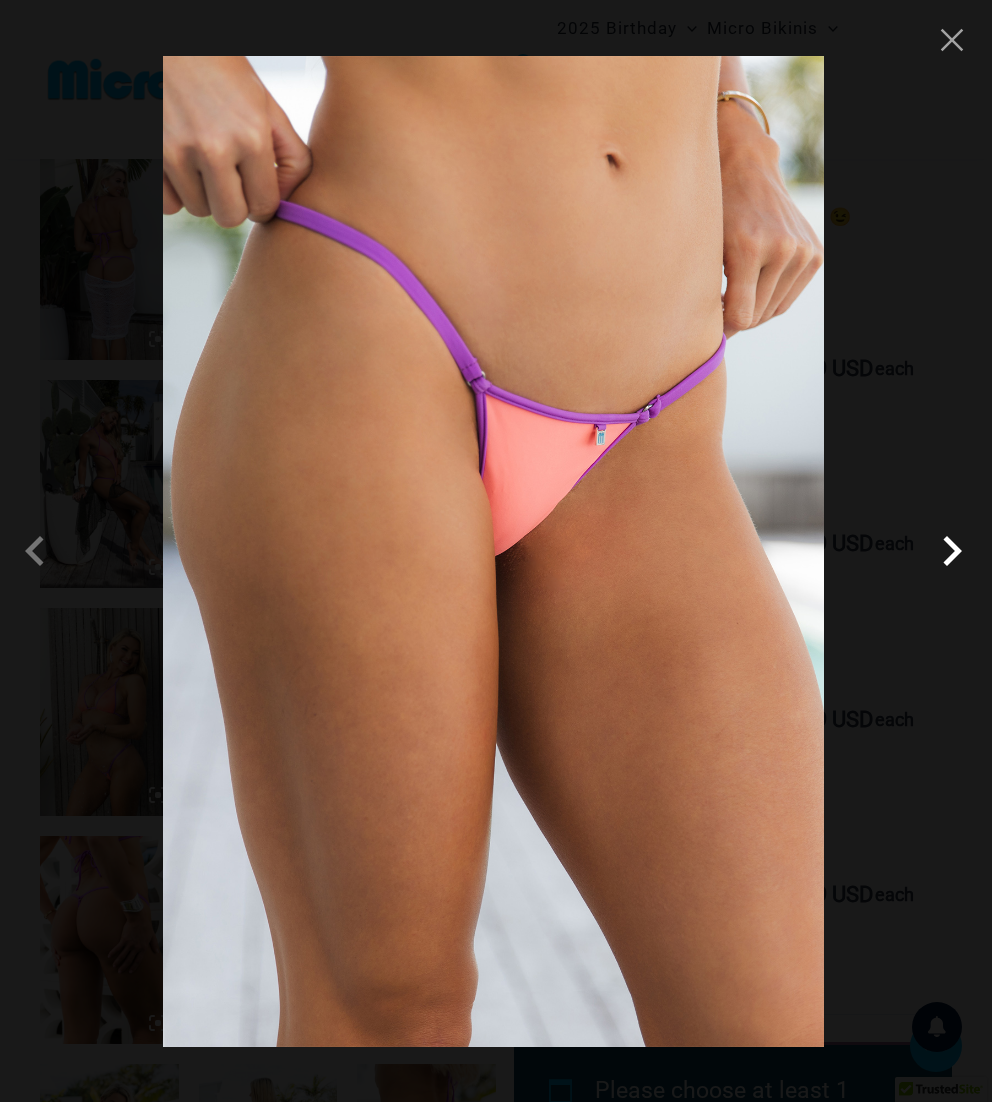 click at bounding box center (952, 551) 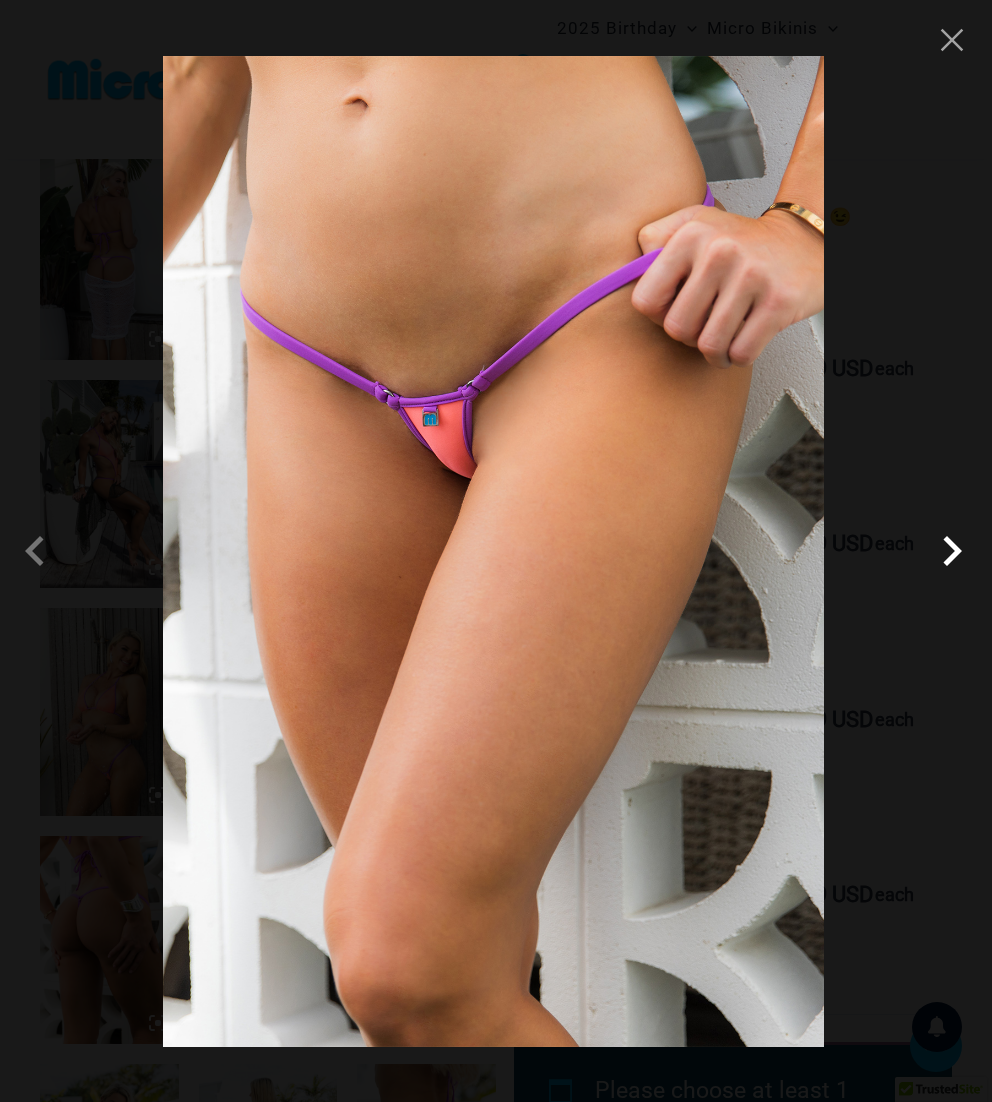 click at bounding box center [952, 551] 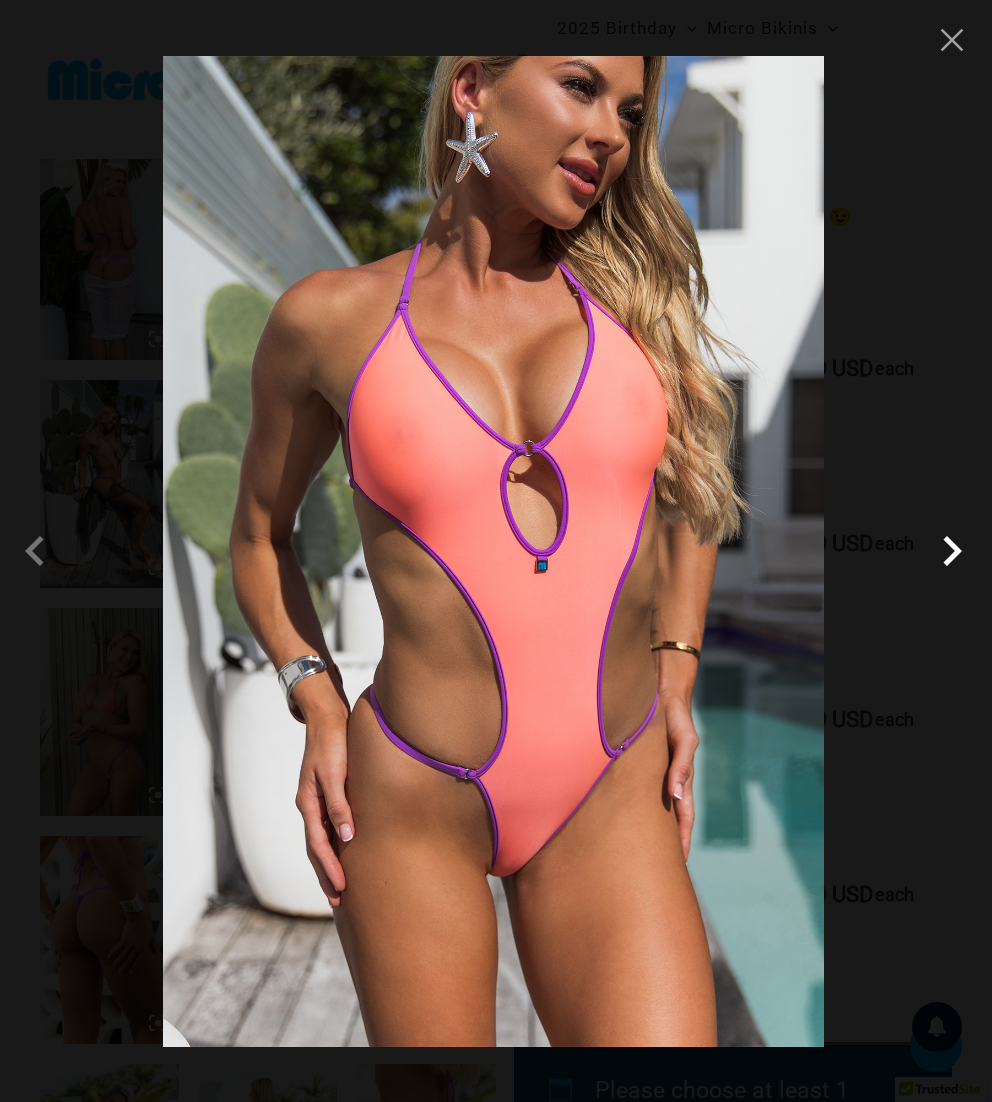 click at bounding box center (952, 551) 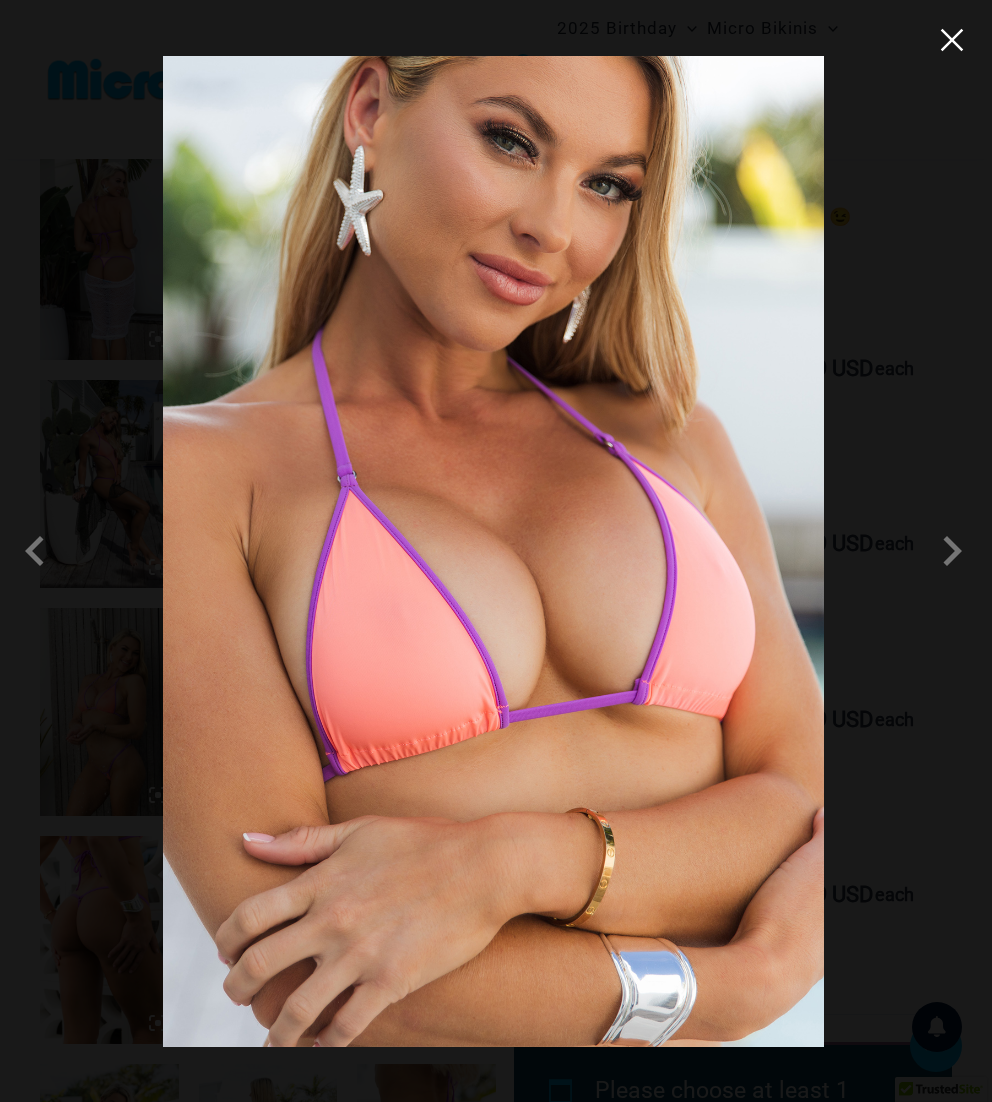 click at bounding box center (952, 40) 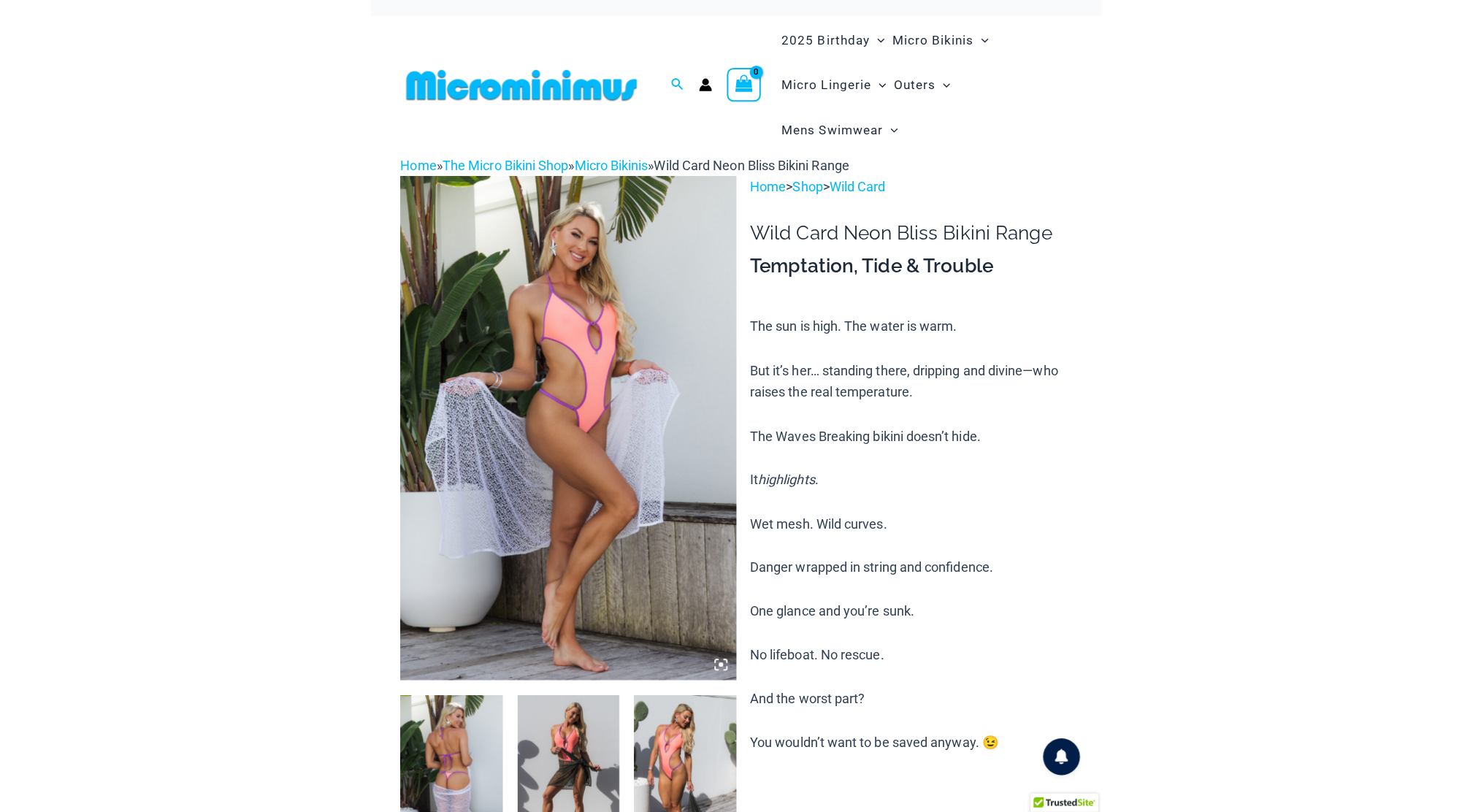 scroll, scrollTop: 0, scrollLeft: 0, axis: both 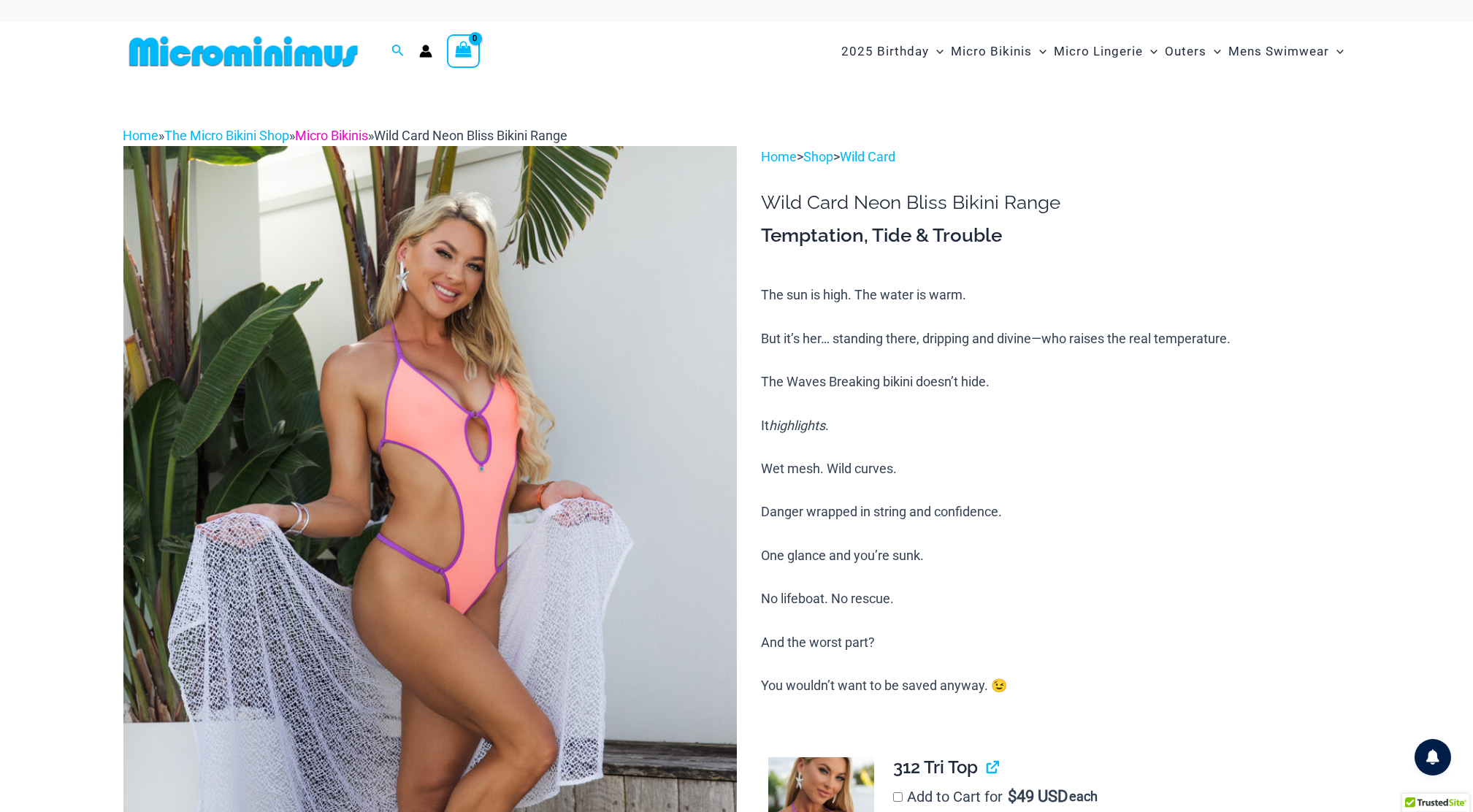 click on "Micro Bikinis" at bounding box center (332, 135) 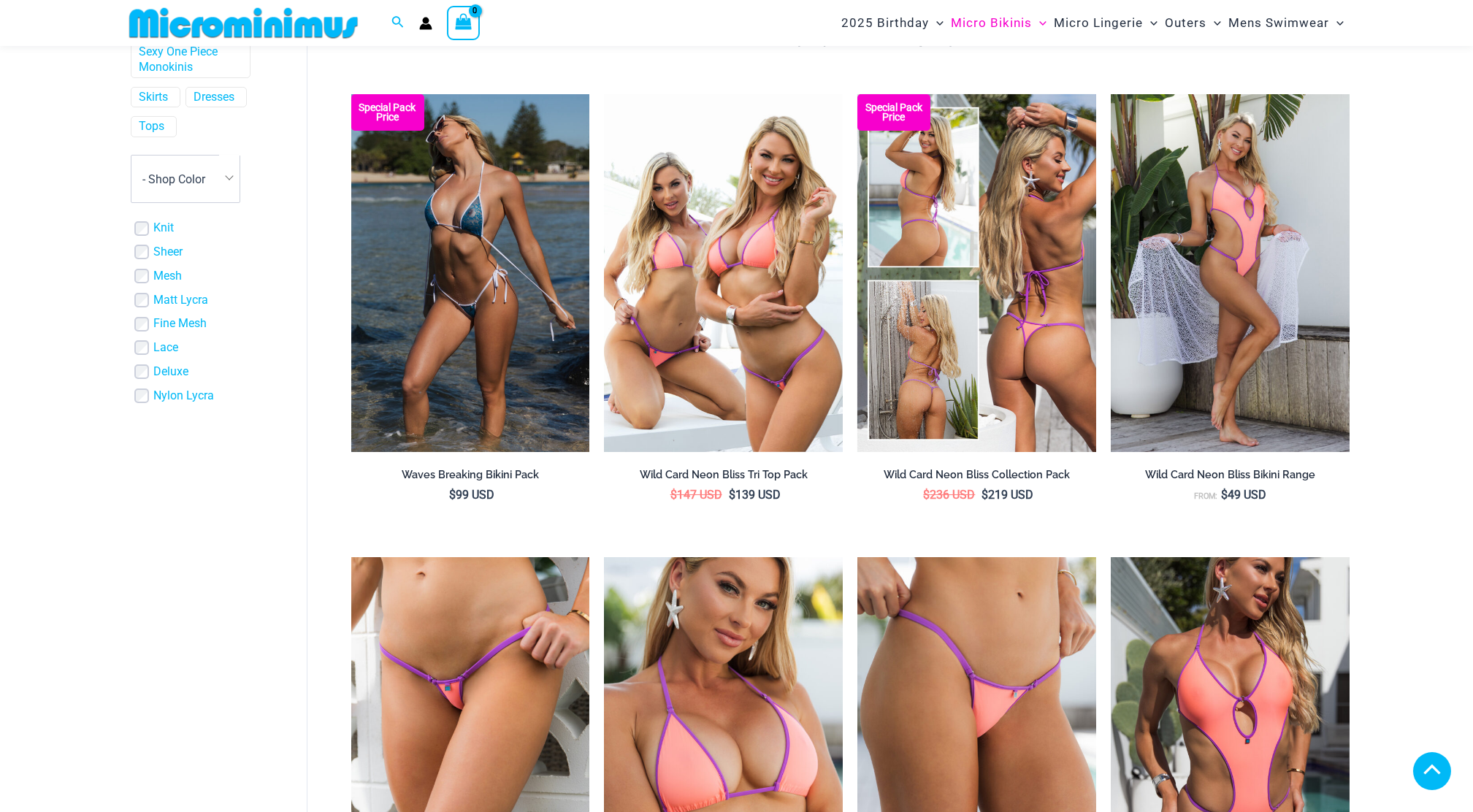 scroll, scrollTop: 386, scrollLeft: 0, axis: vertical 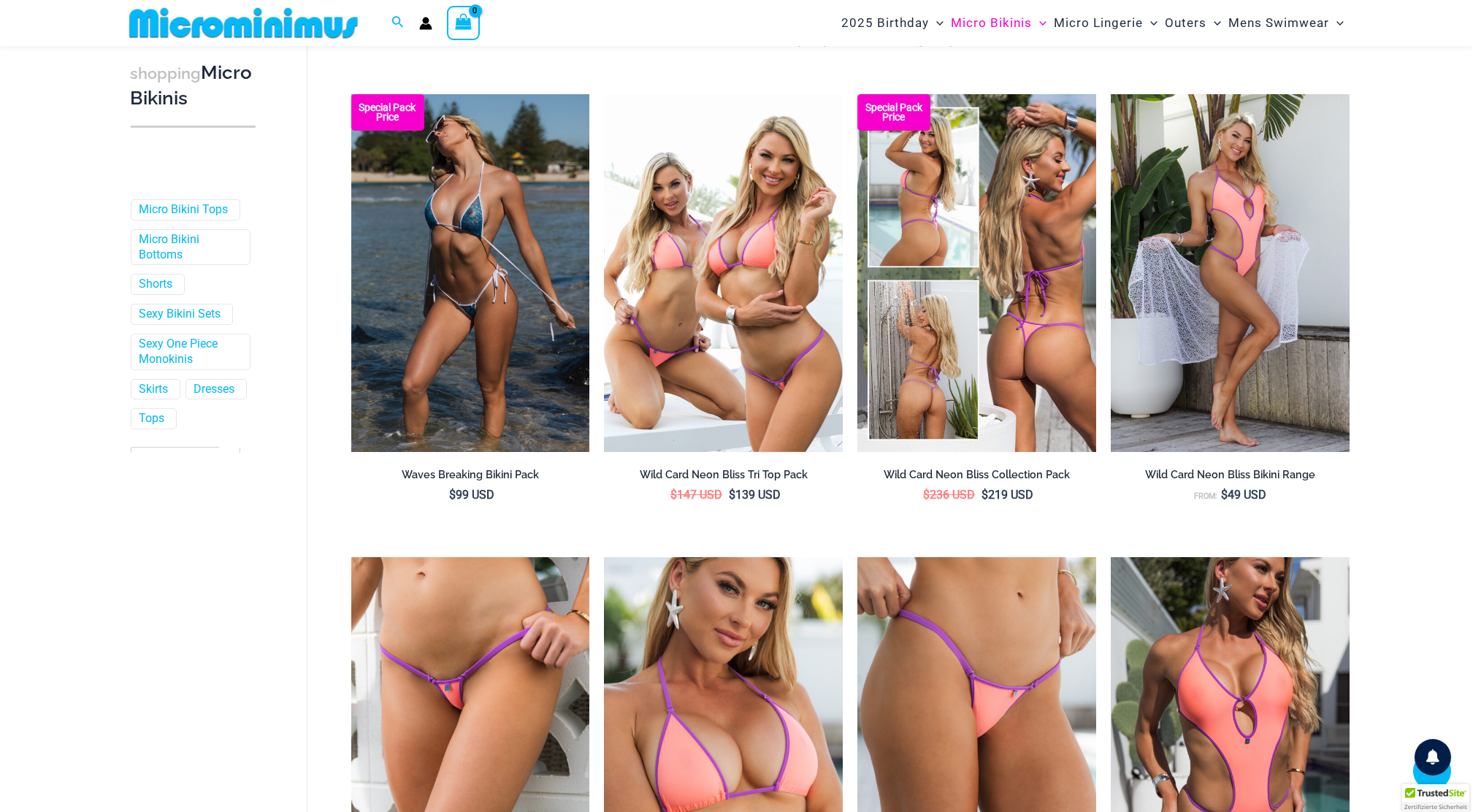 type on "**********" 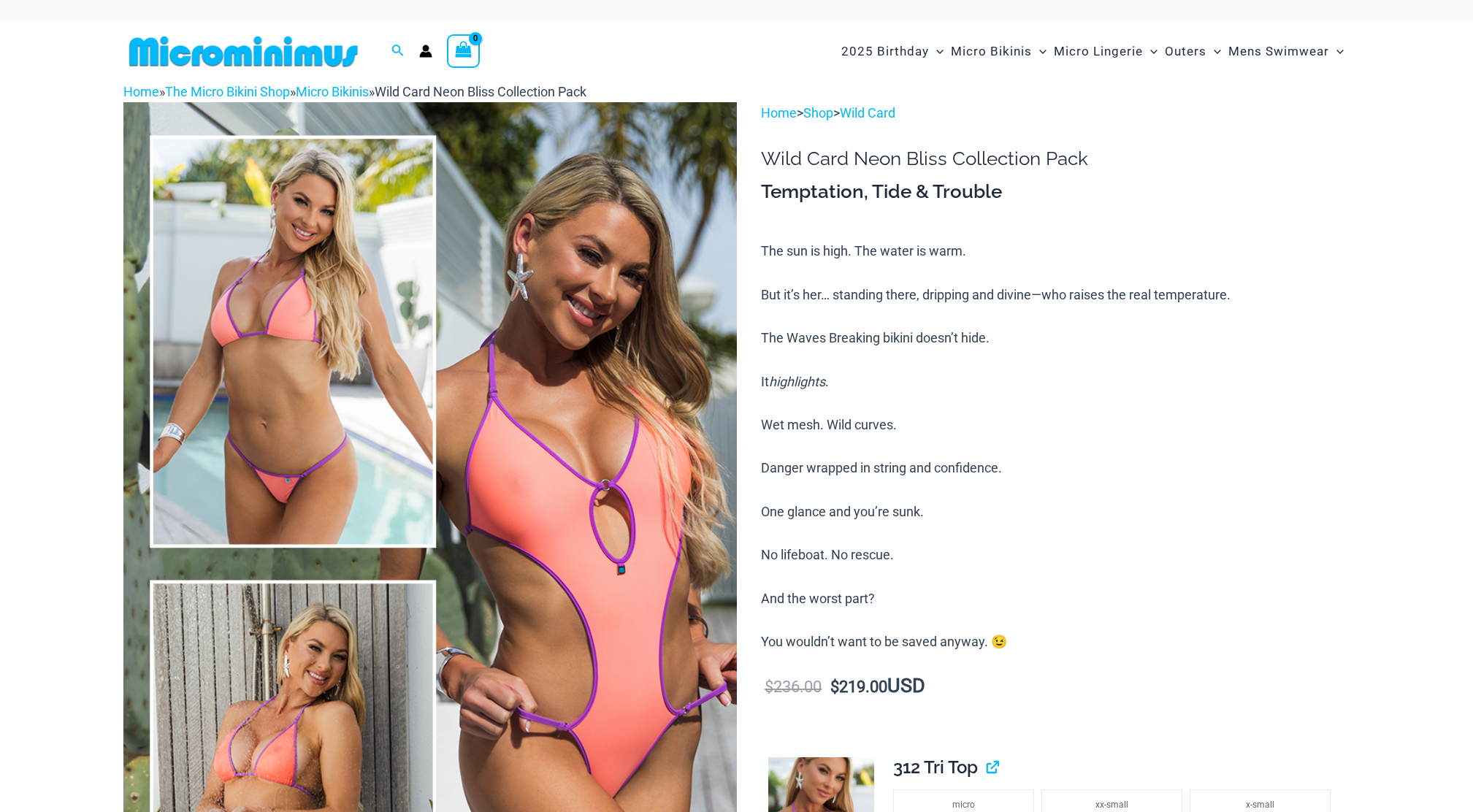 scroll, scrollTop: 0, scrollLeft: 0, axis: both 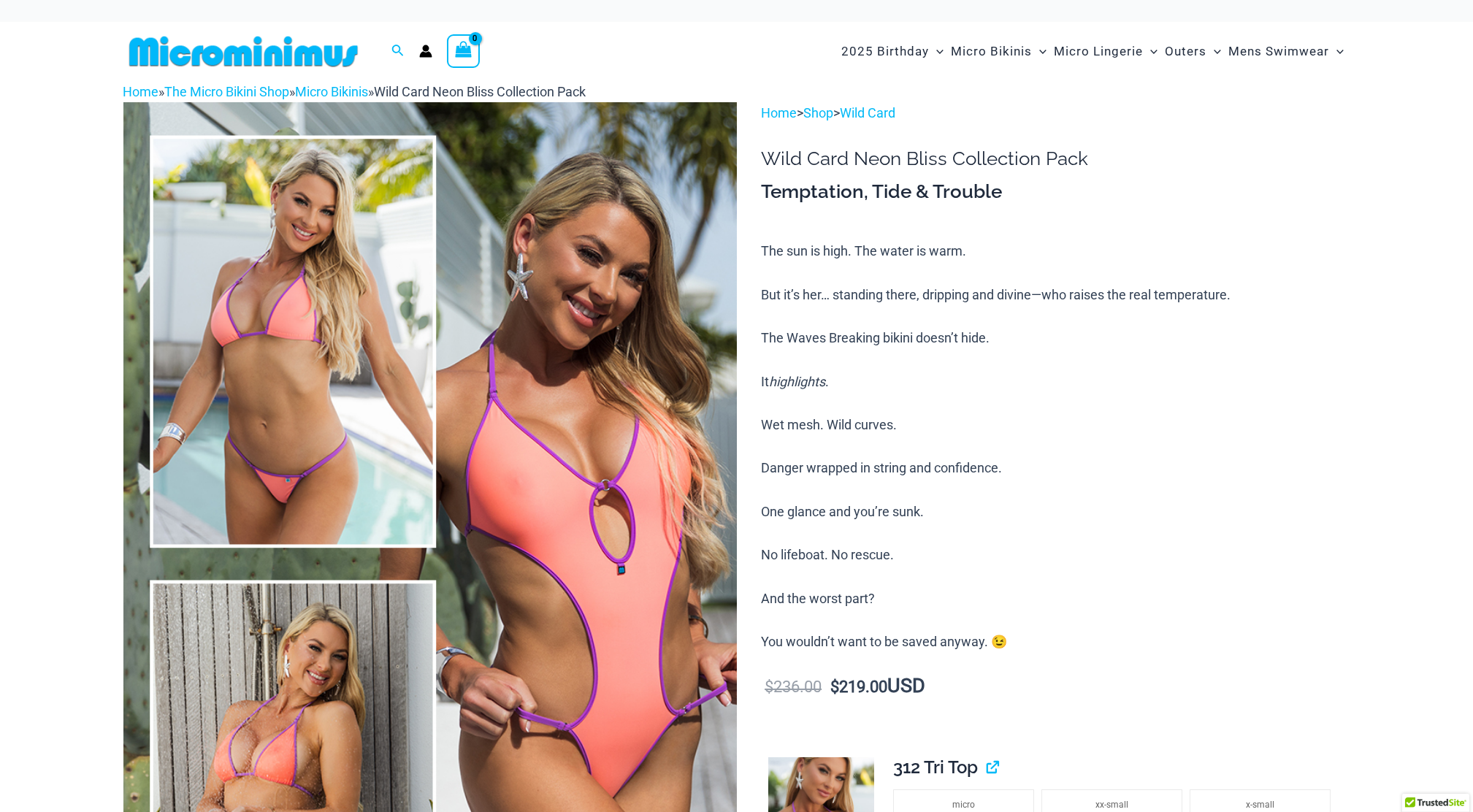 type on "**********" 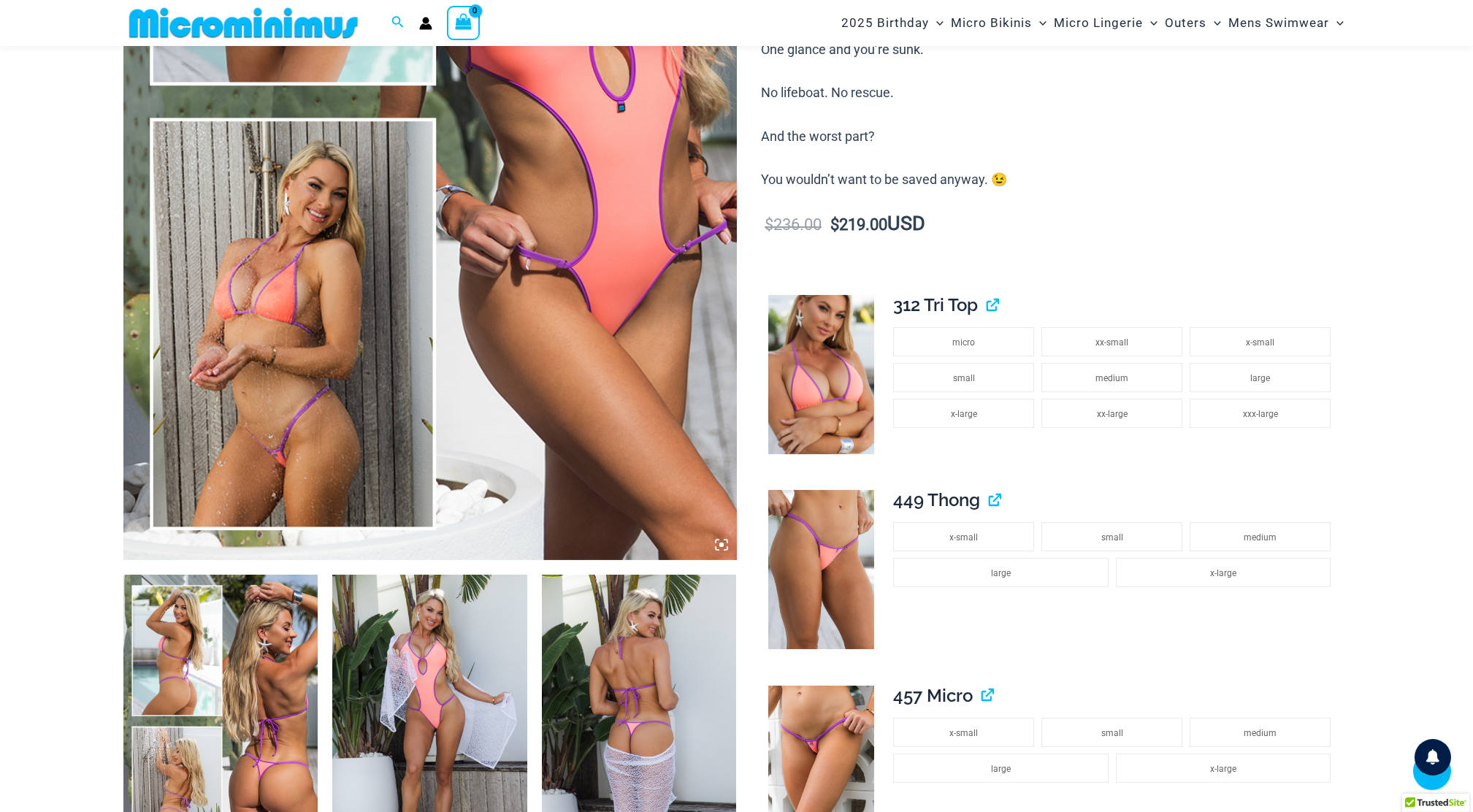 scroll, scrollTop: 473, scrollLeft: 0, axis: vertical 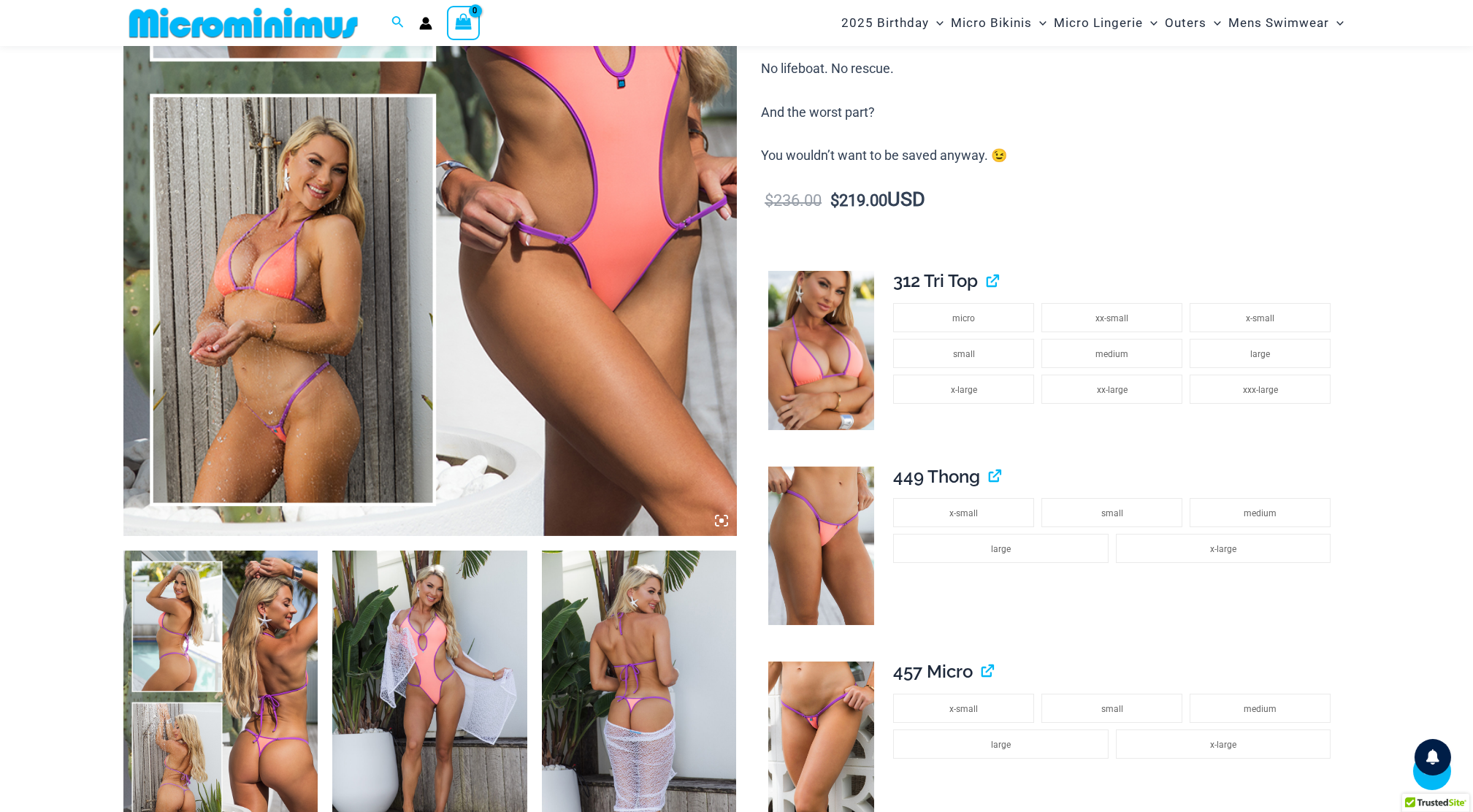 click at bounding box center (430, 76) 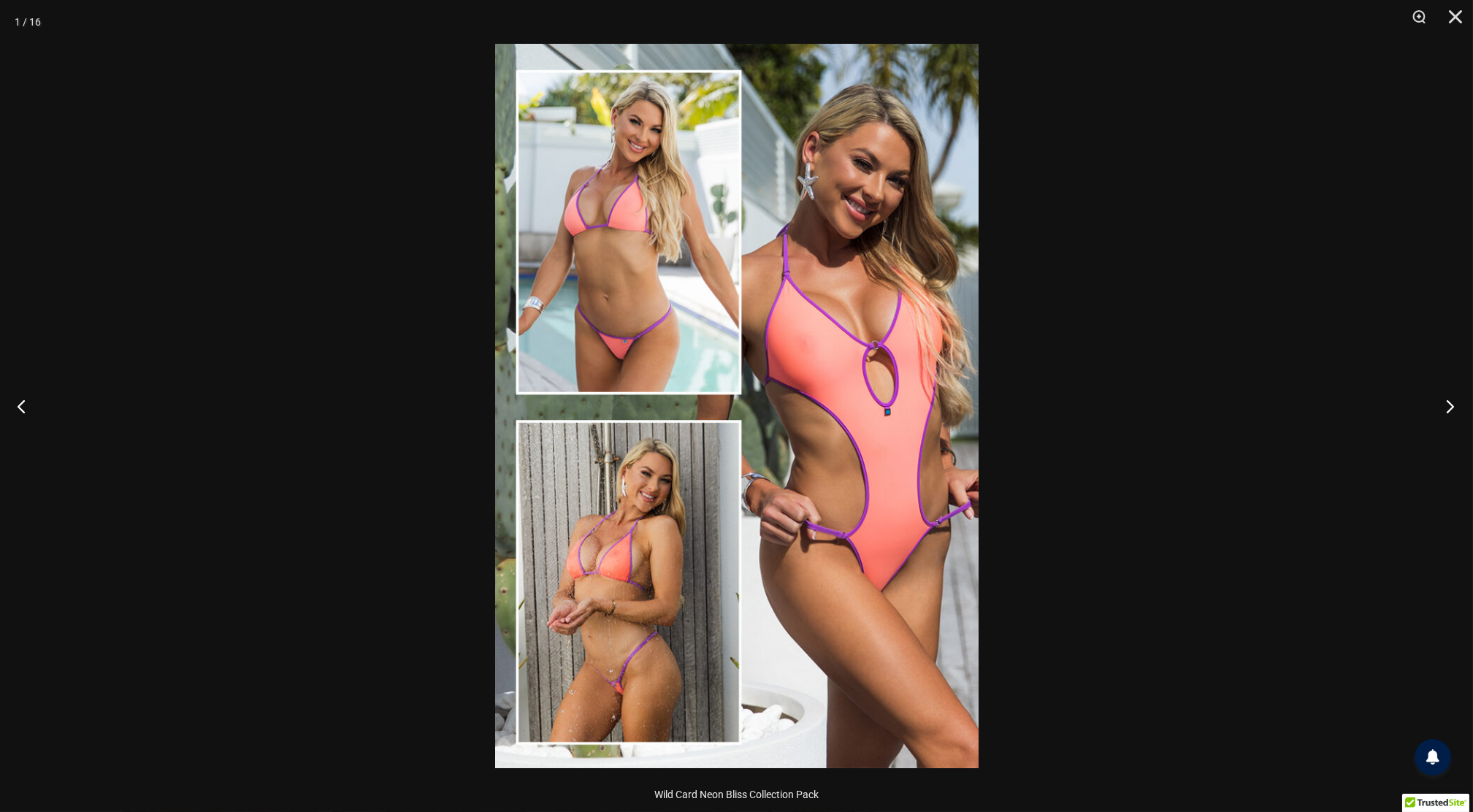 click at bounding box center [1445, 406] 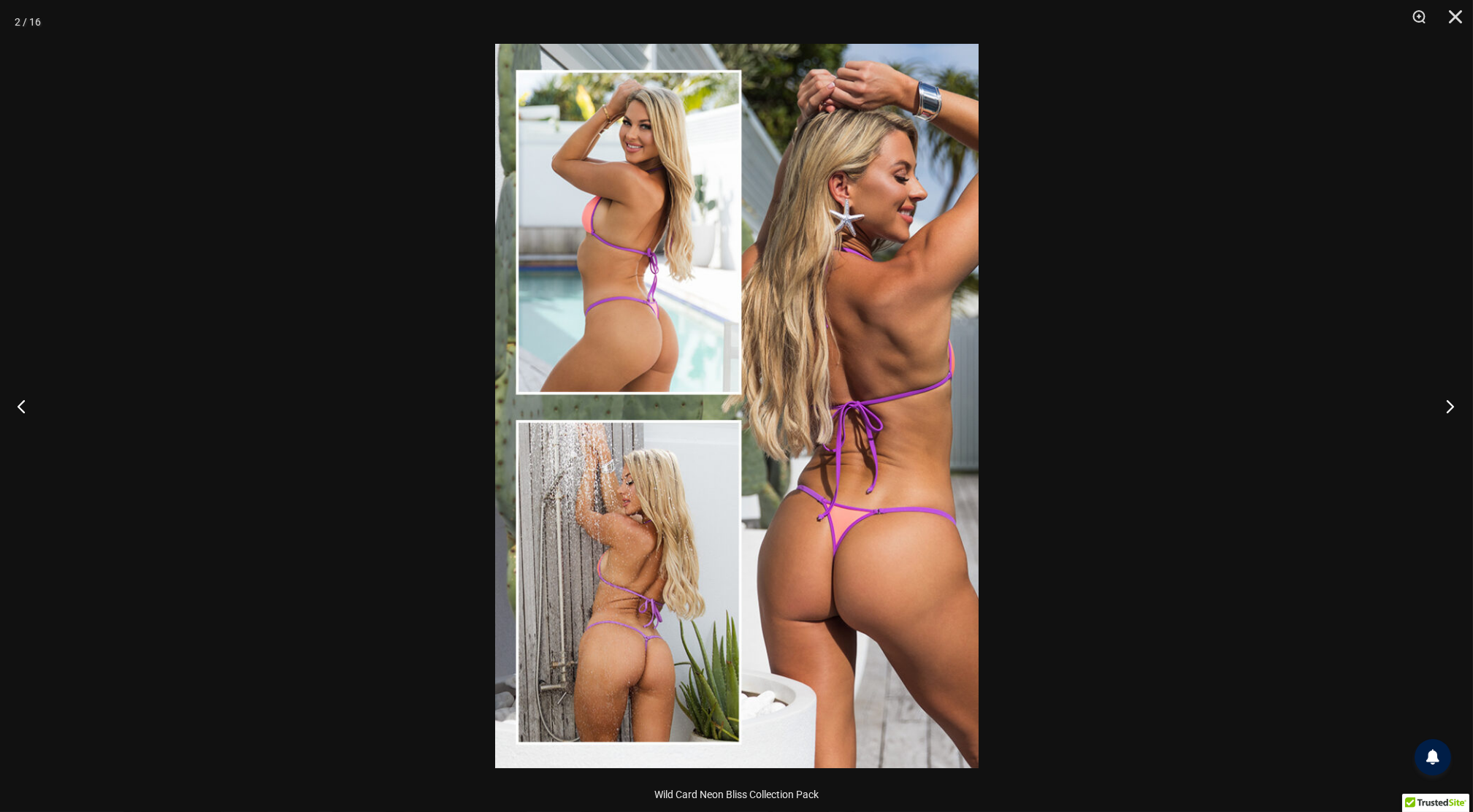 click at bounding box center (1445, 406) 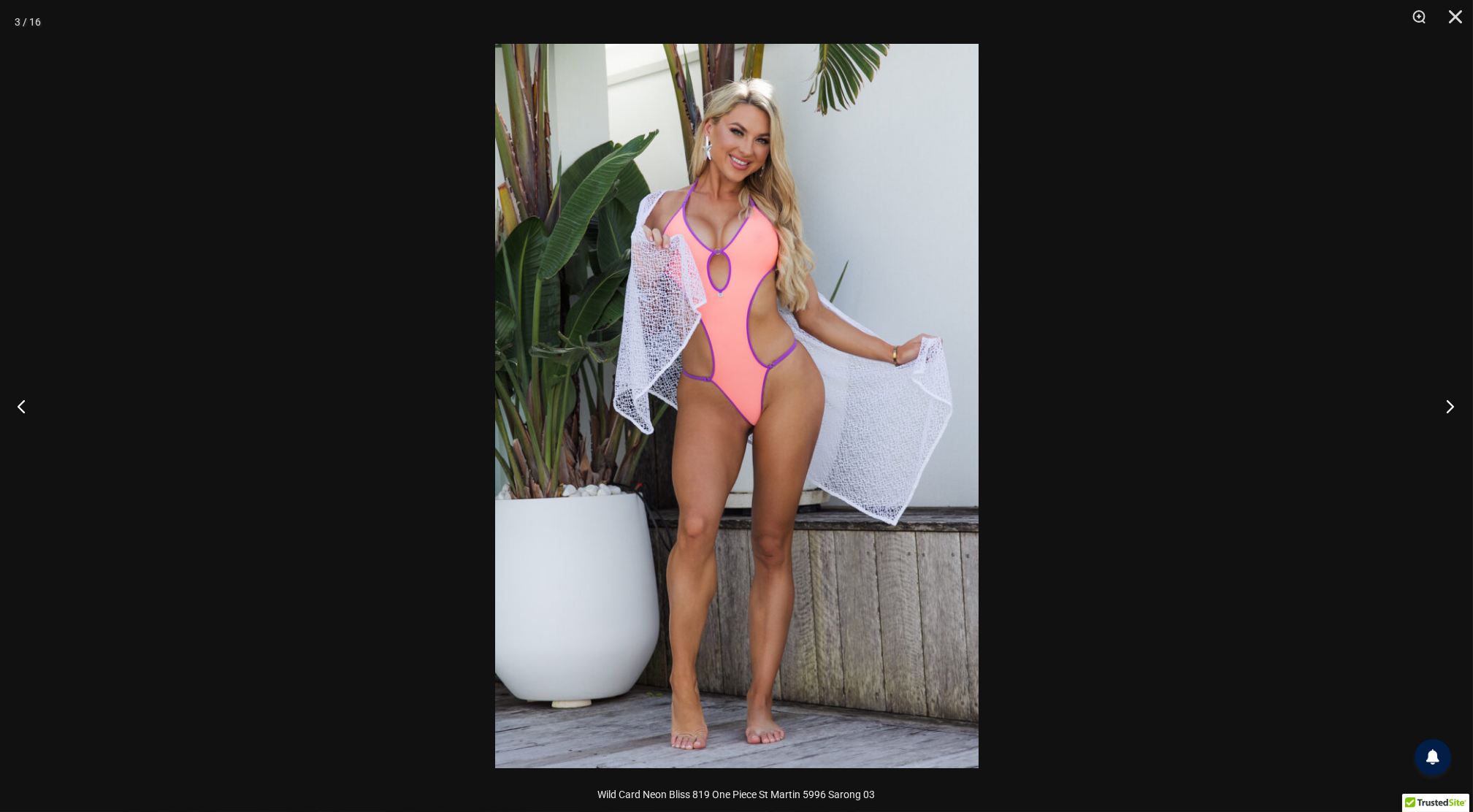 click at bounding box center [1445, 406] 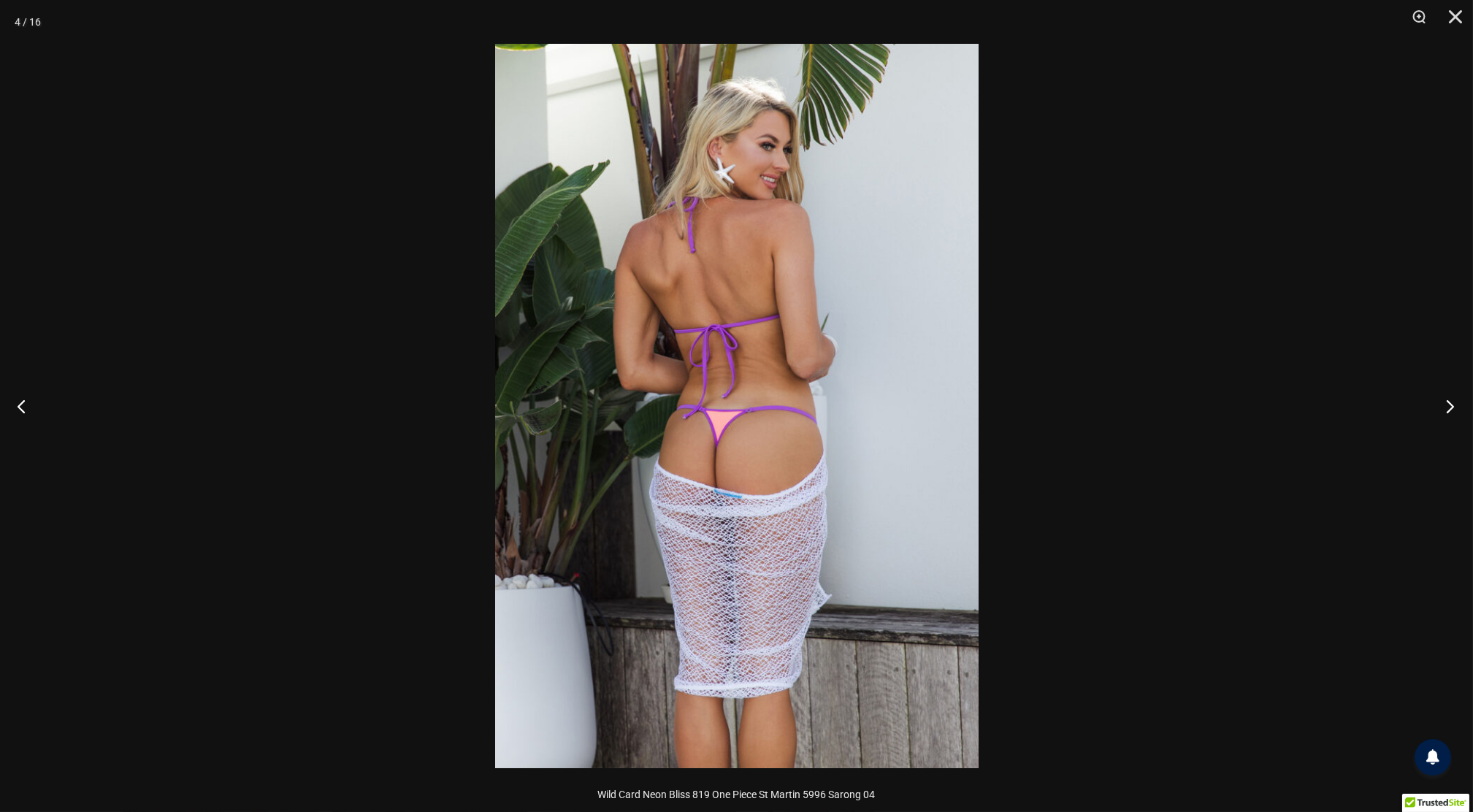 click at bounding box center (1445, 406) 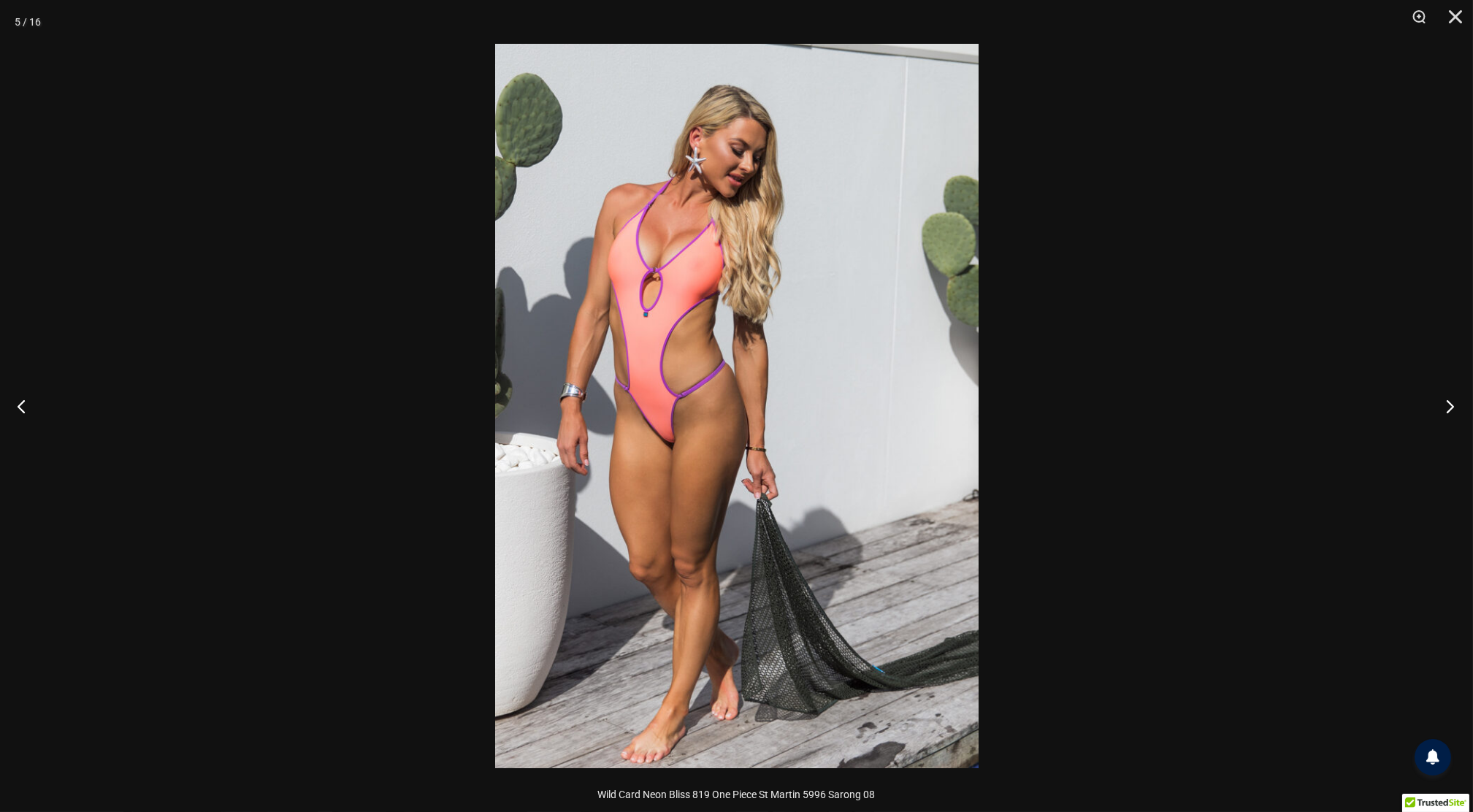 click at bounding box center [1445, 406] 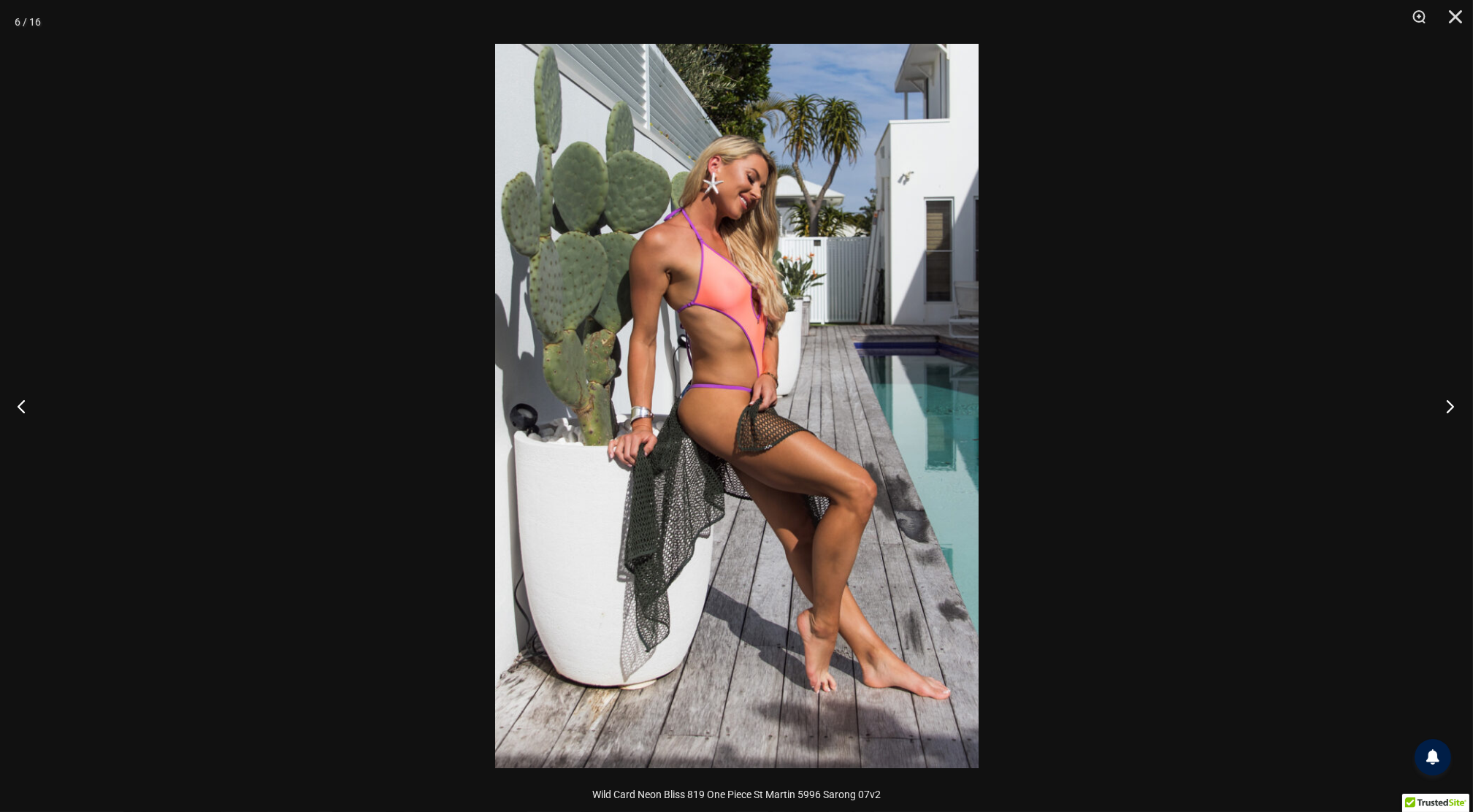 click at bounding box center (1445, 406) 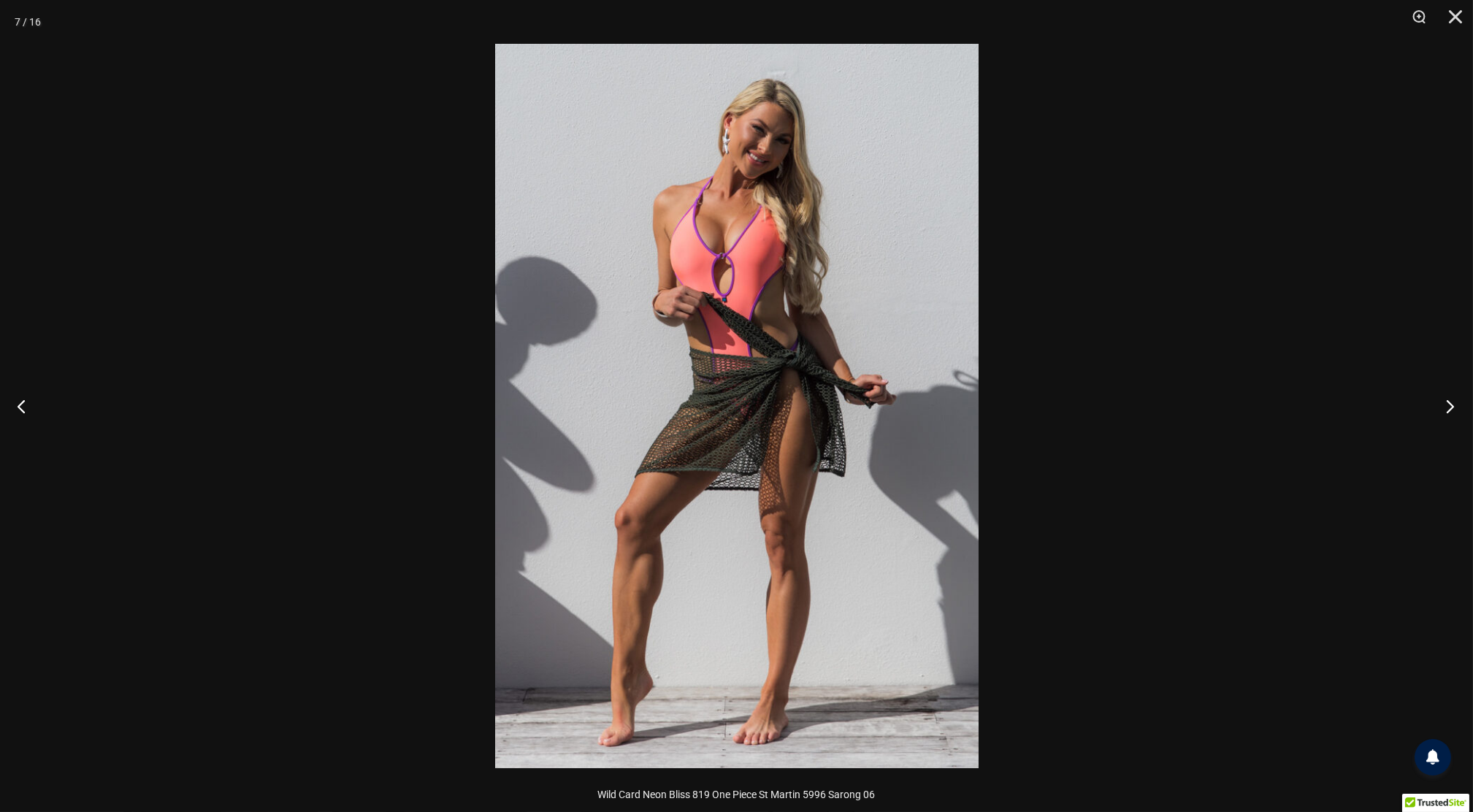 click at bounding box center [1445, 406] 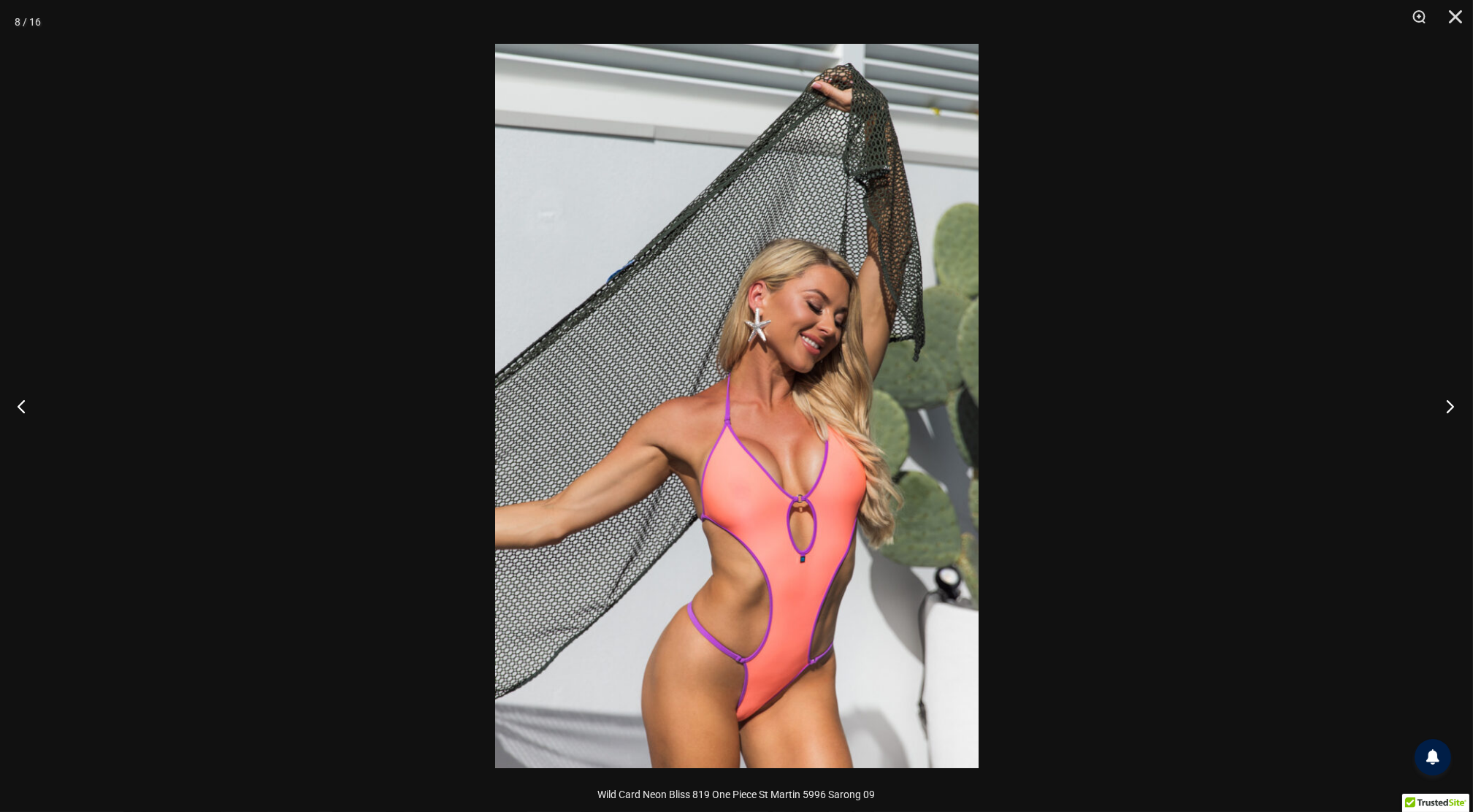click at bounding box center (1445, 406) 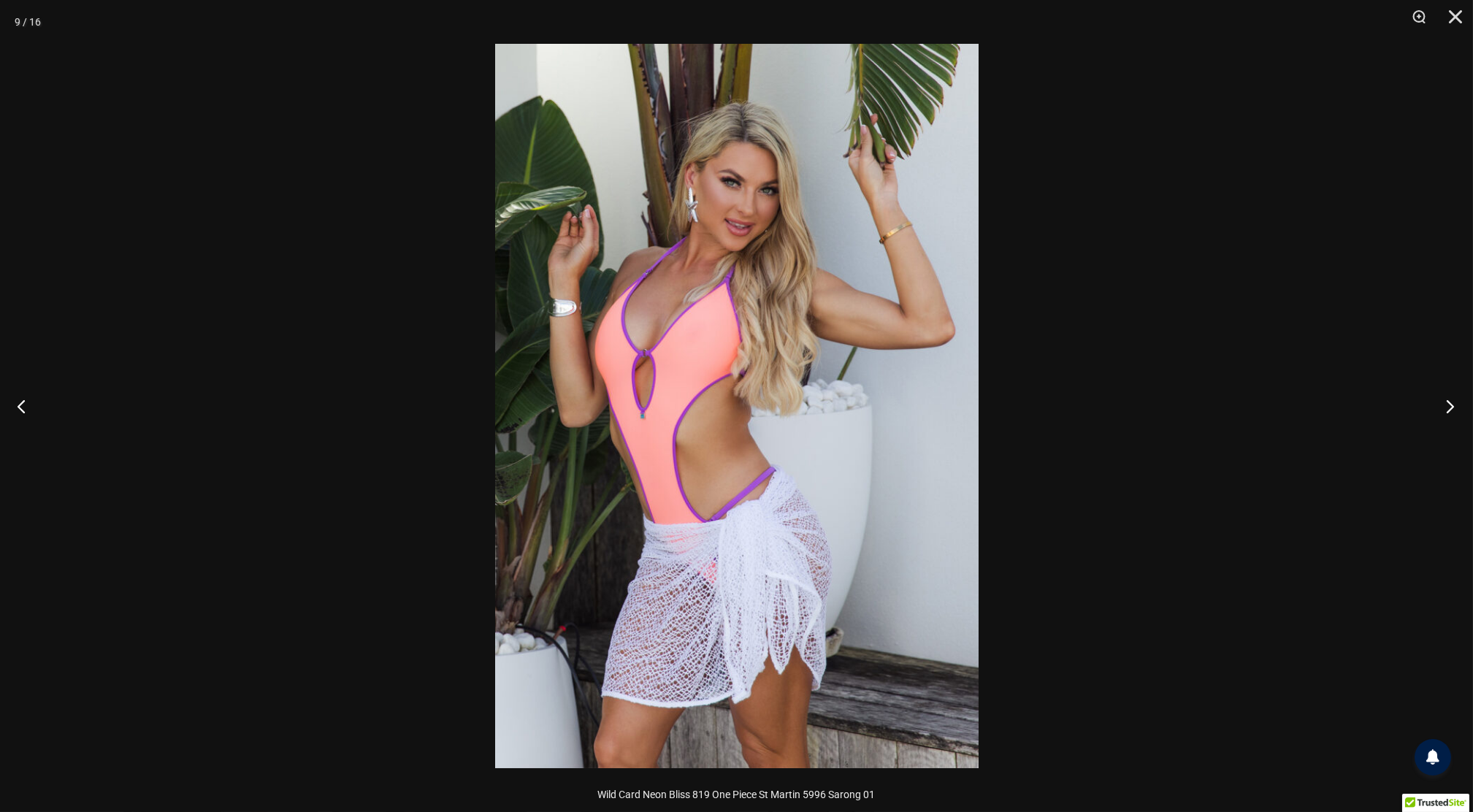 click at bounding box center (1445, 406) 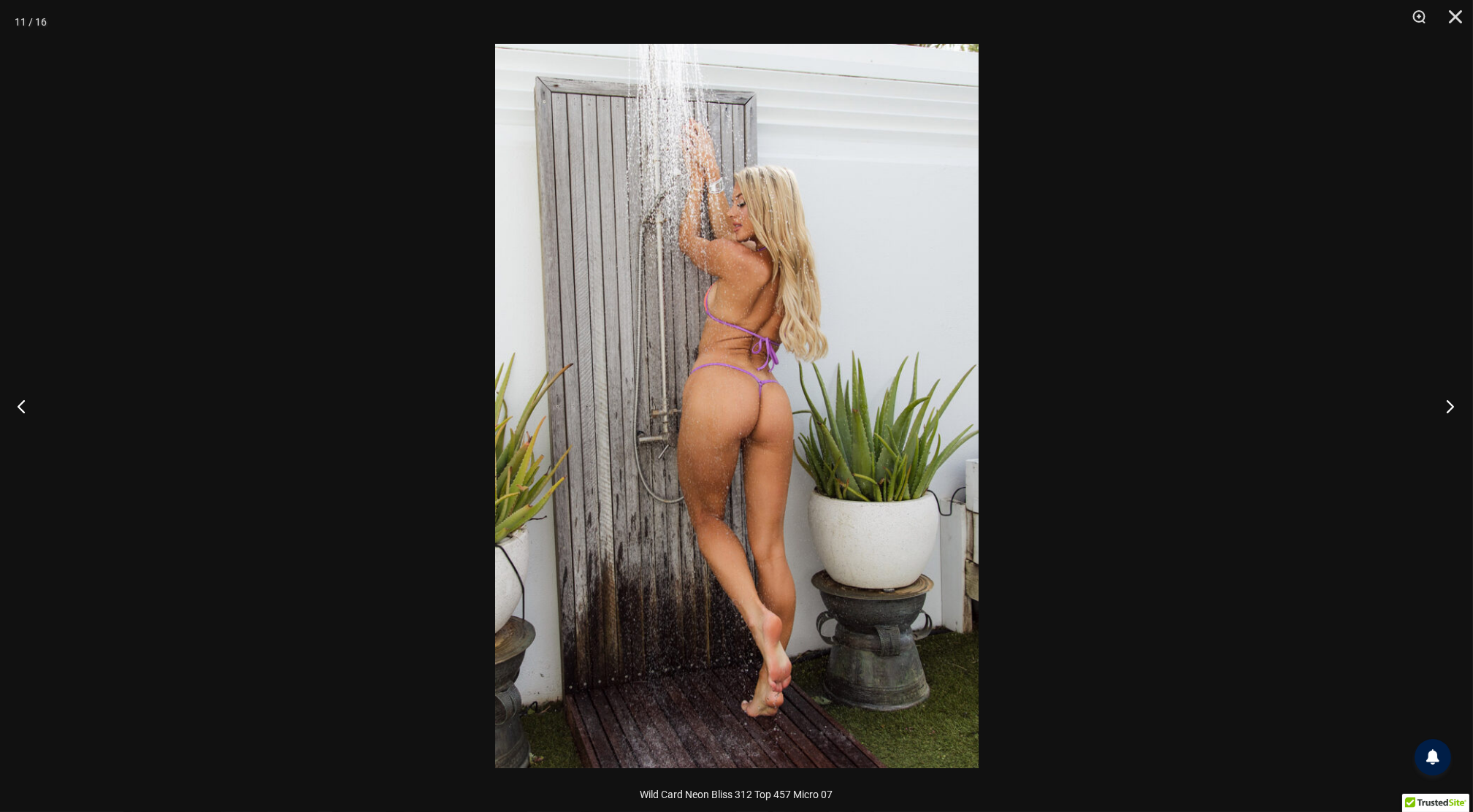 click at bounding box center [1445, 406] 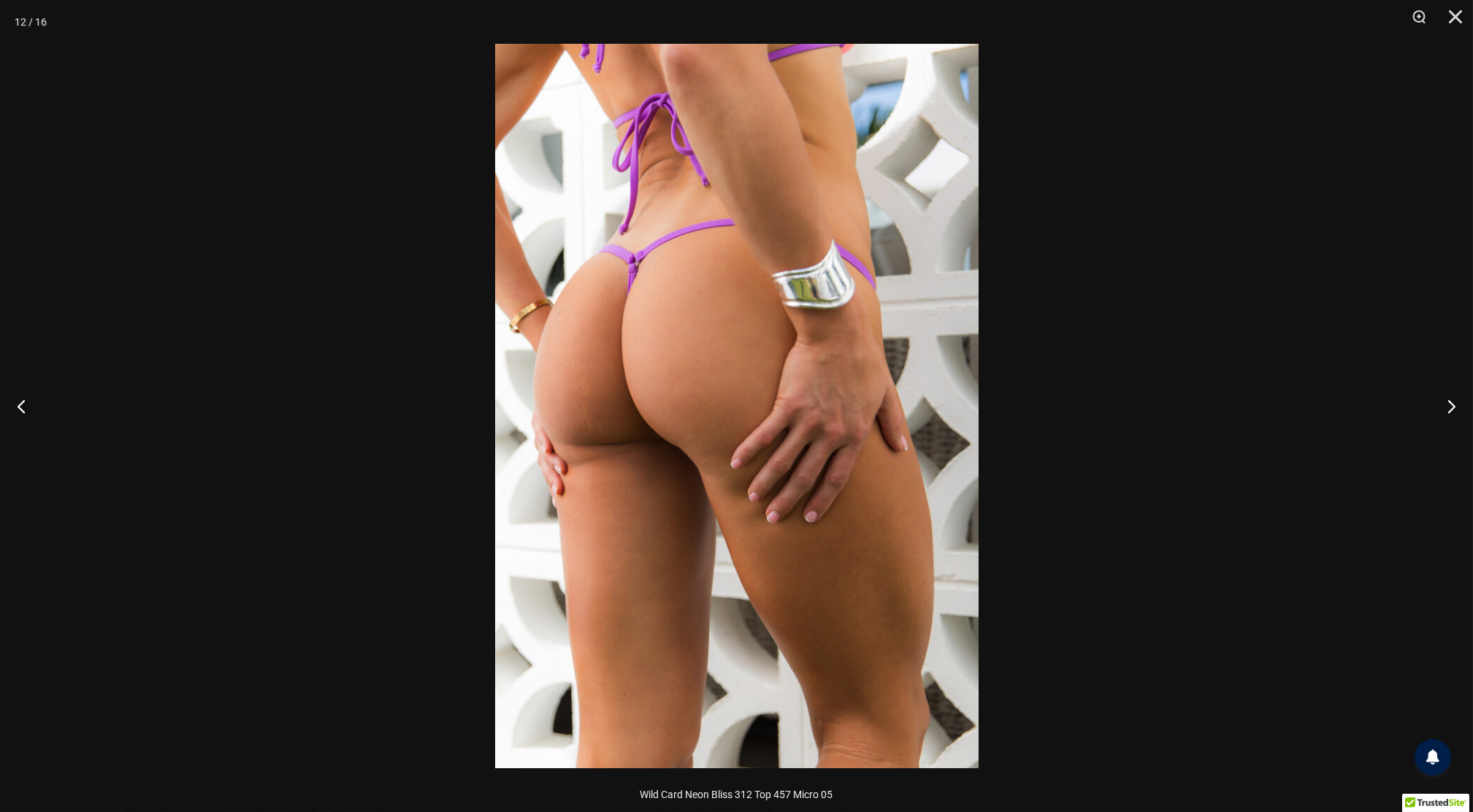 click at bounding box center (736, 406) 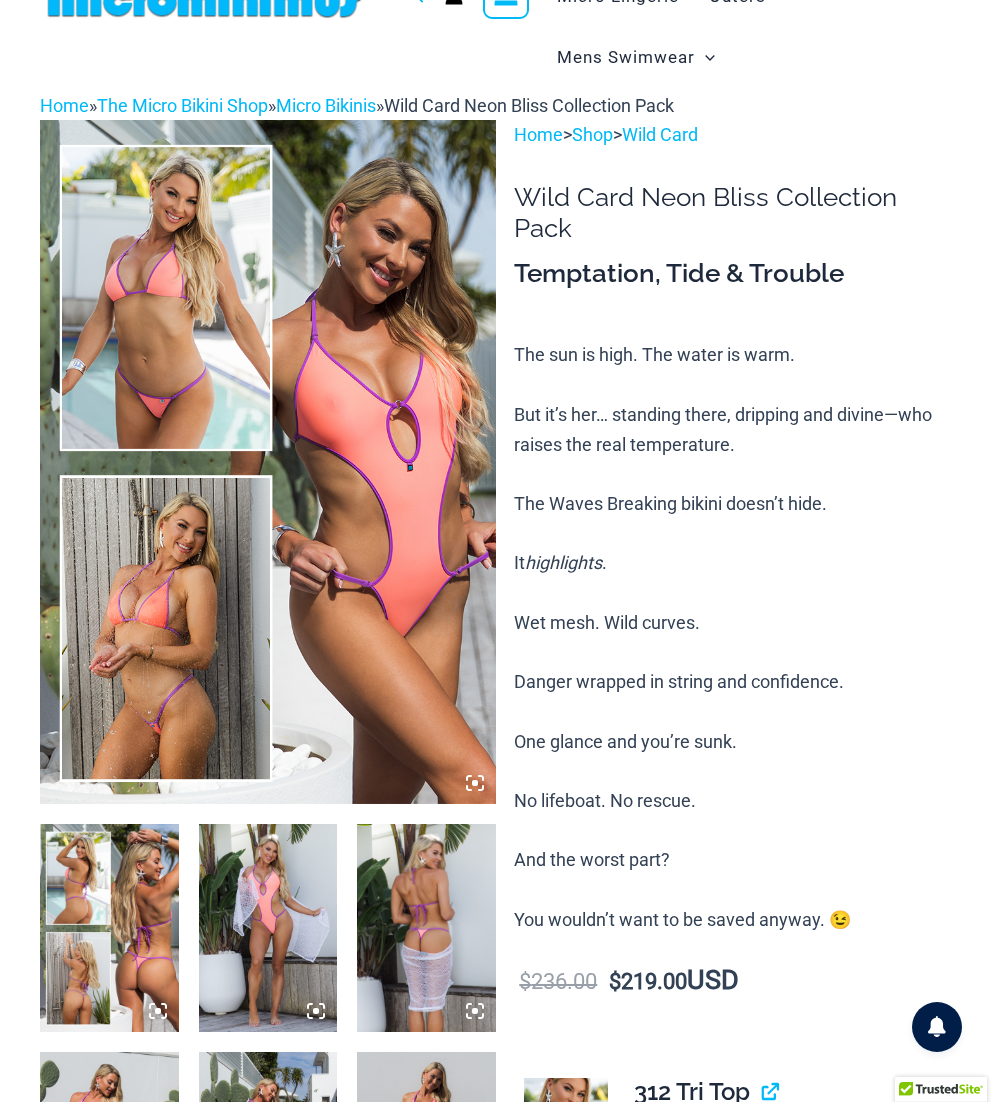 scroll, scrollTop: 0, scrollLeft: 0, axis: both 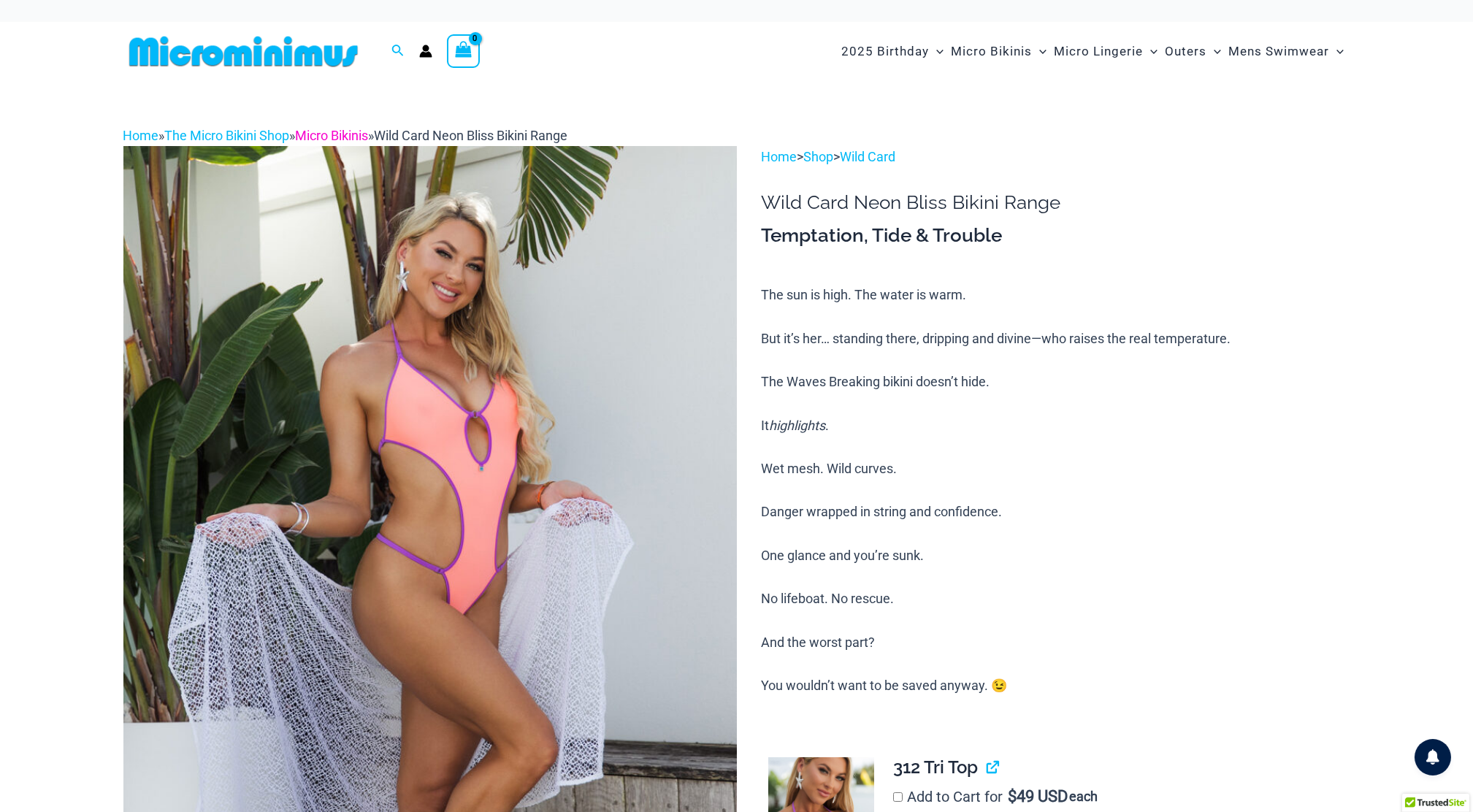 type on "**********" 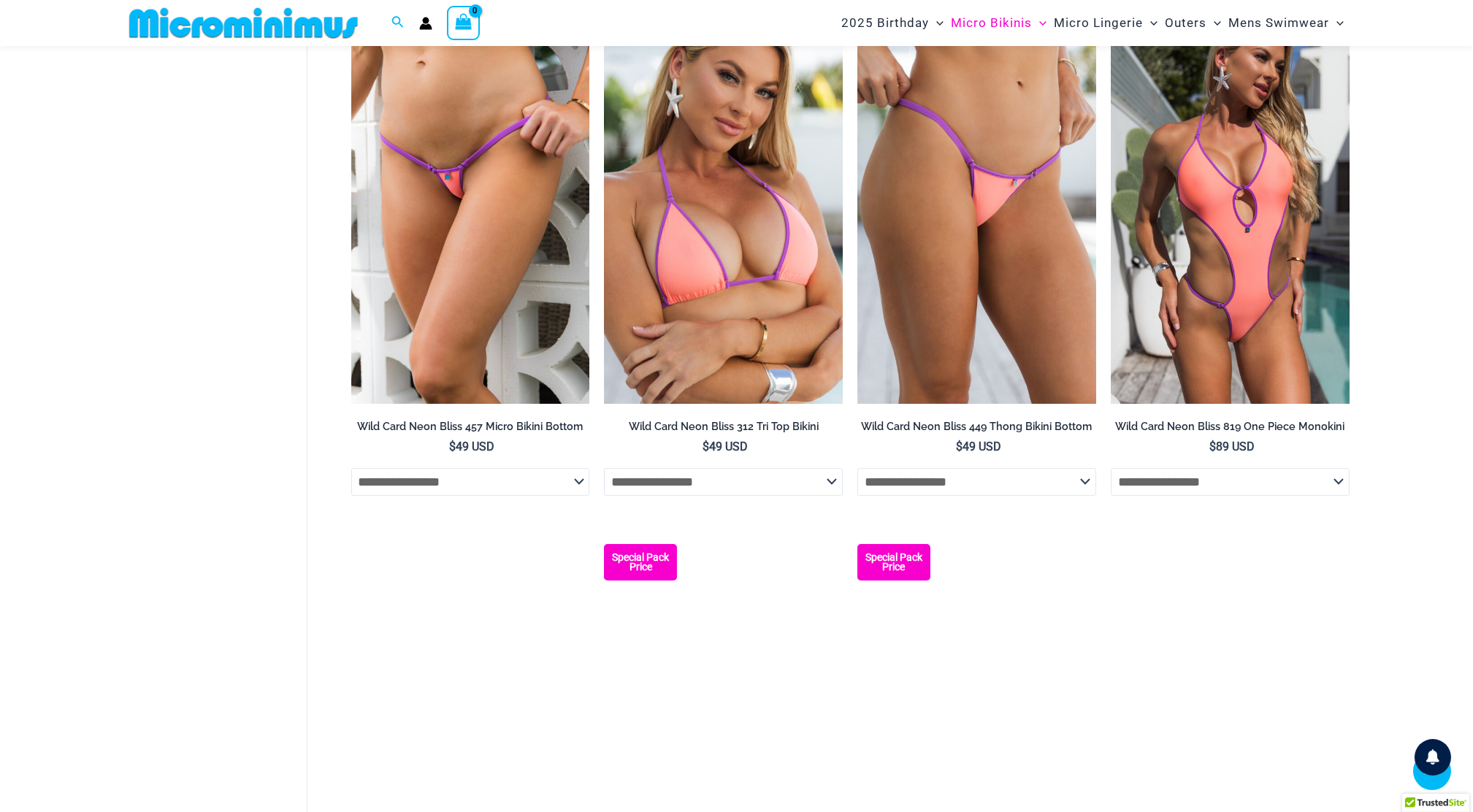 scroll, scrollTop: 380, scrollLeft: 0, axis: vertical 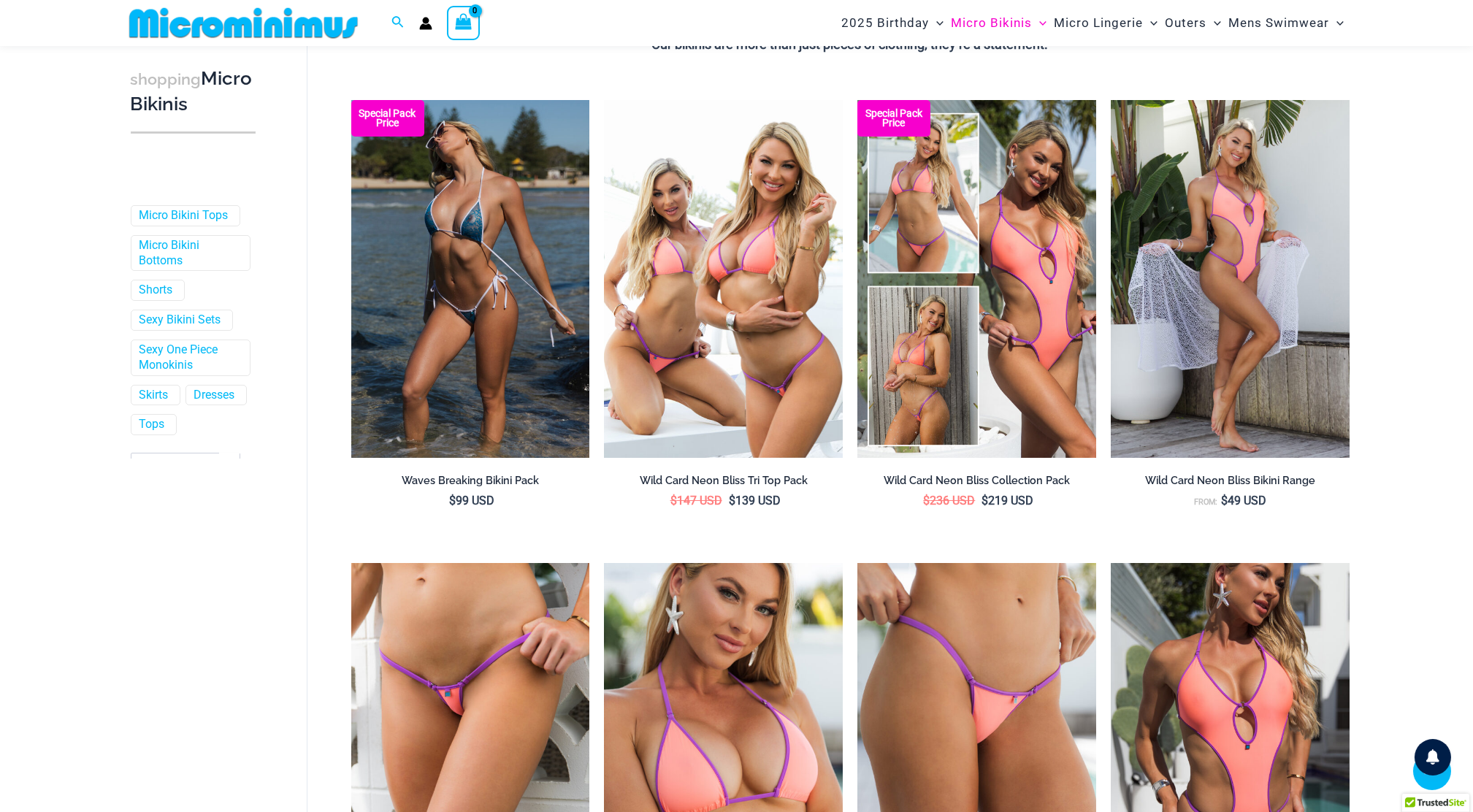 type on "**********" 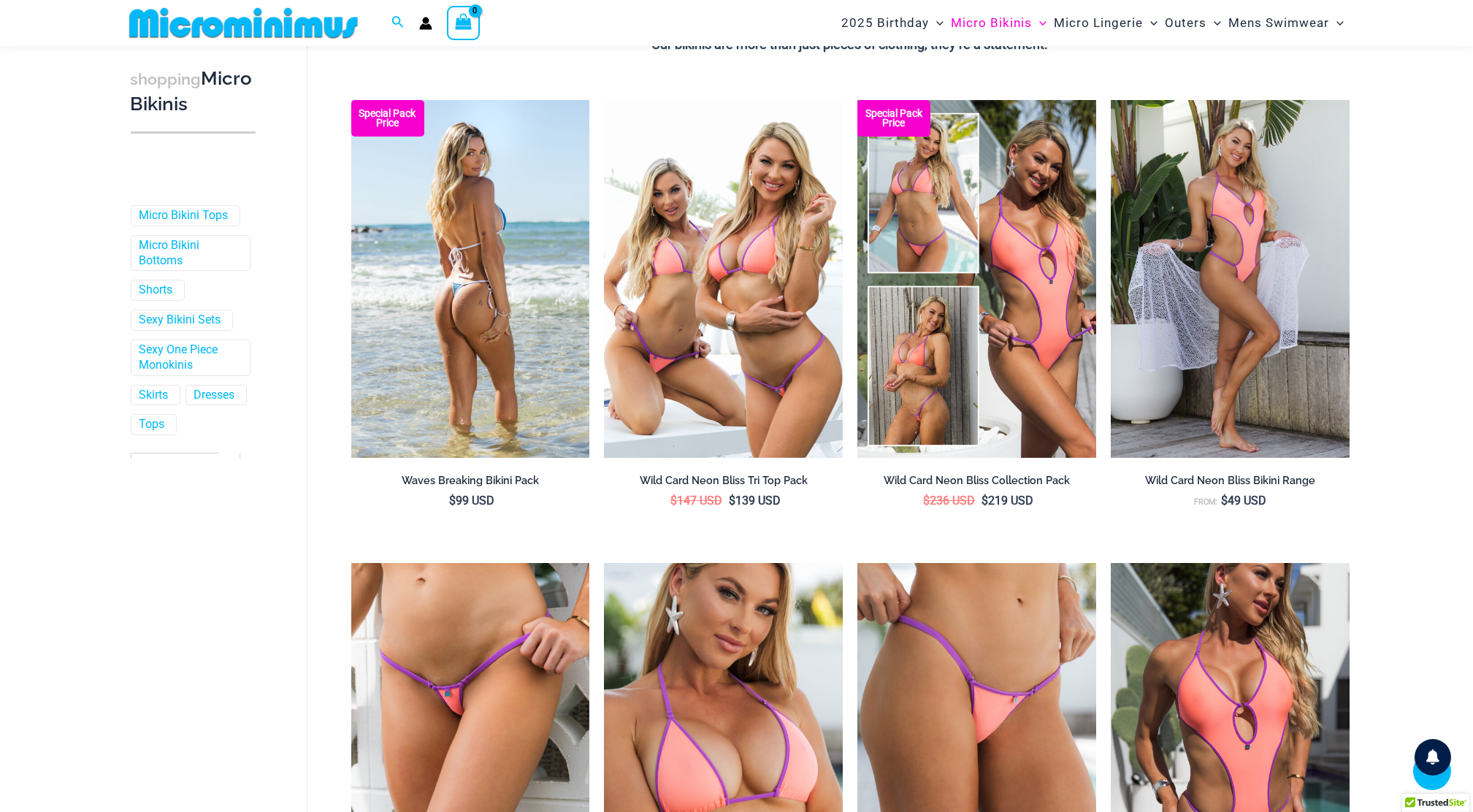 click at bounding box center [470, 279] 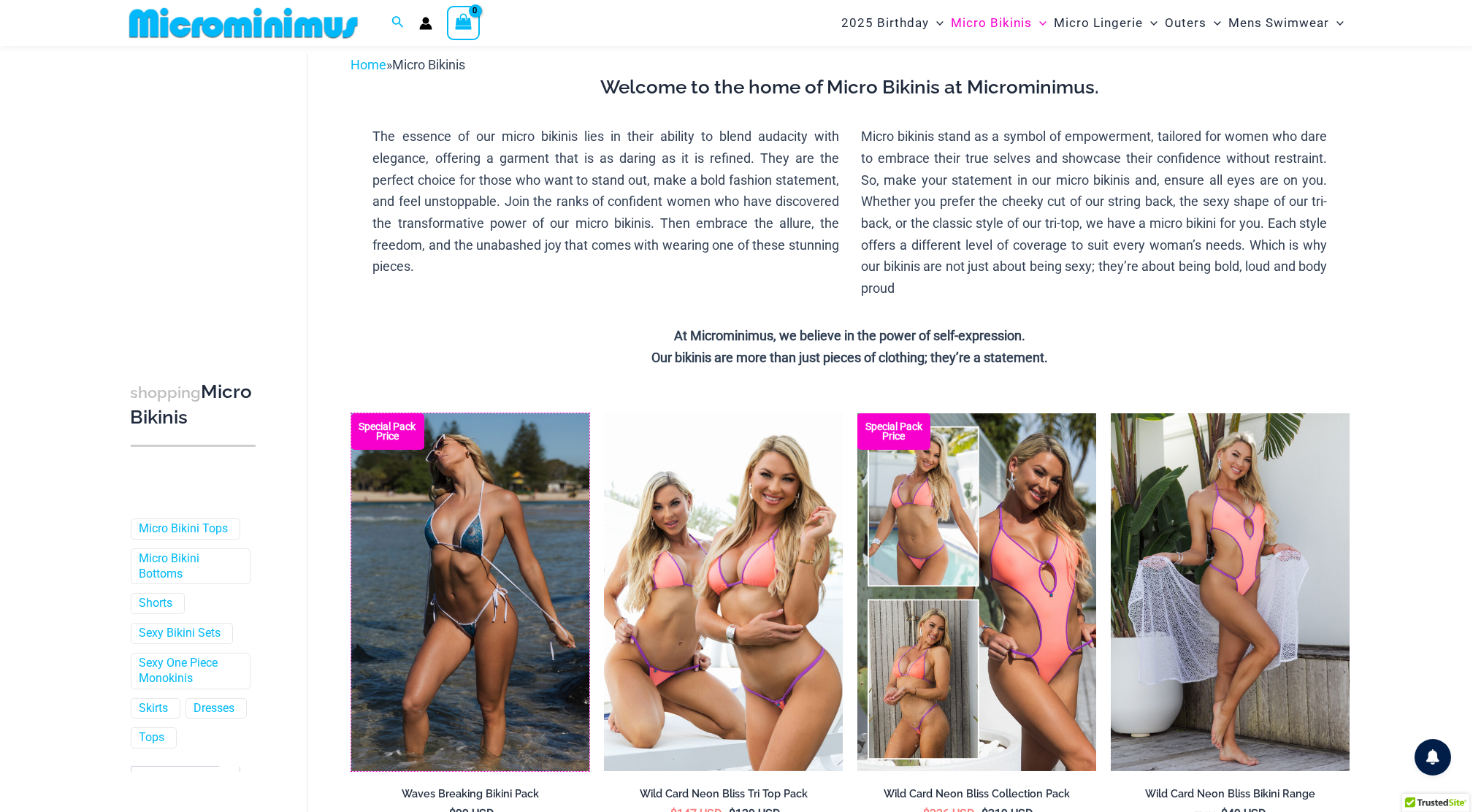 scroll, scrollTop: 0, scrollLeft: 0, axis: both 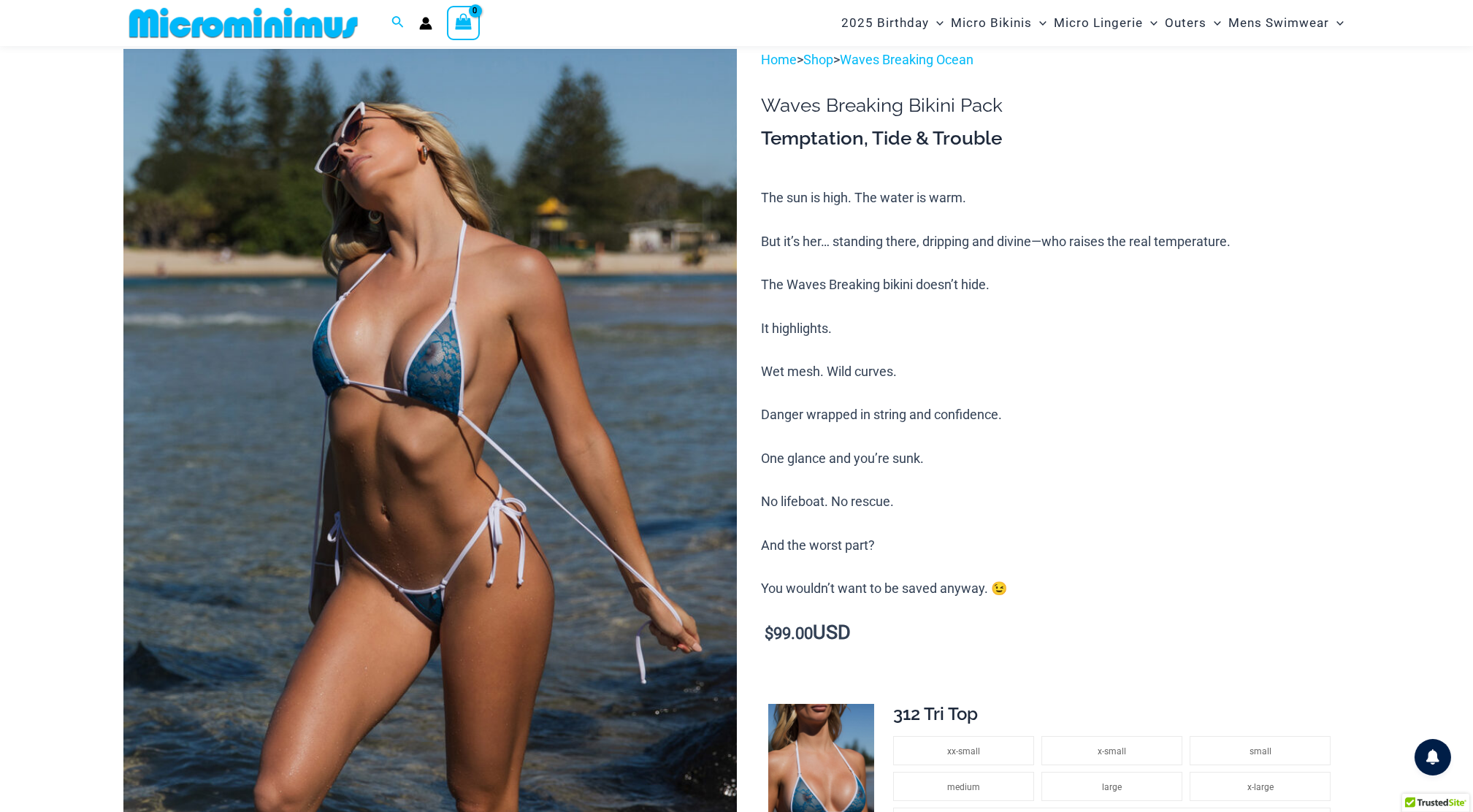 type on "**********" 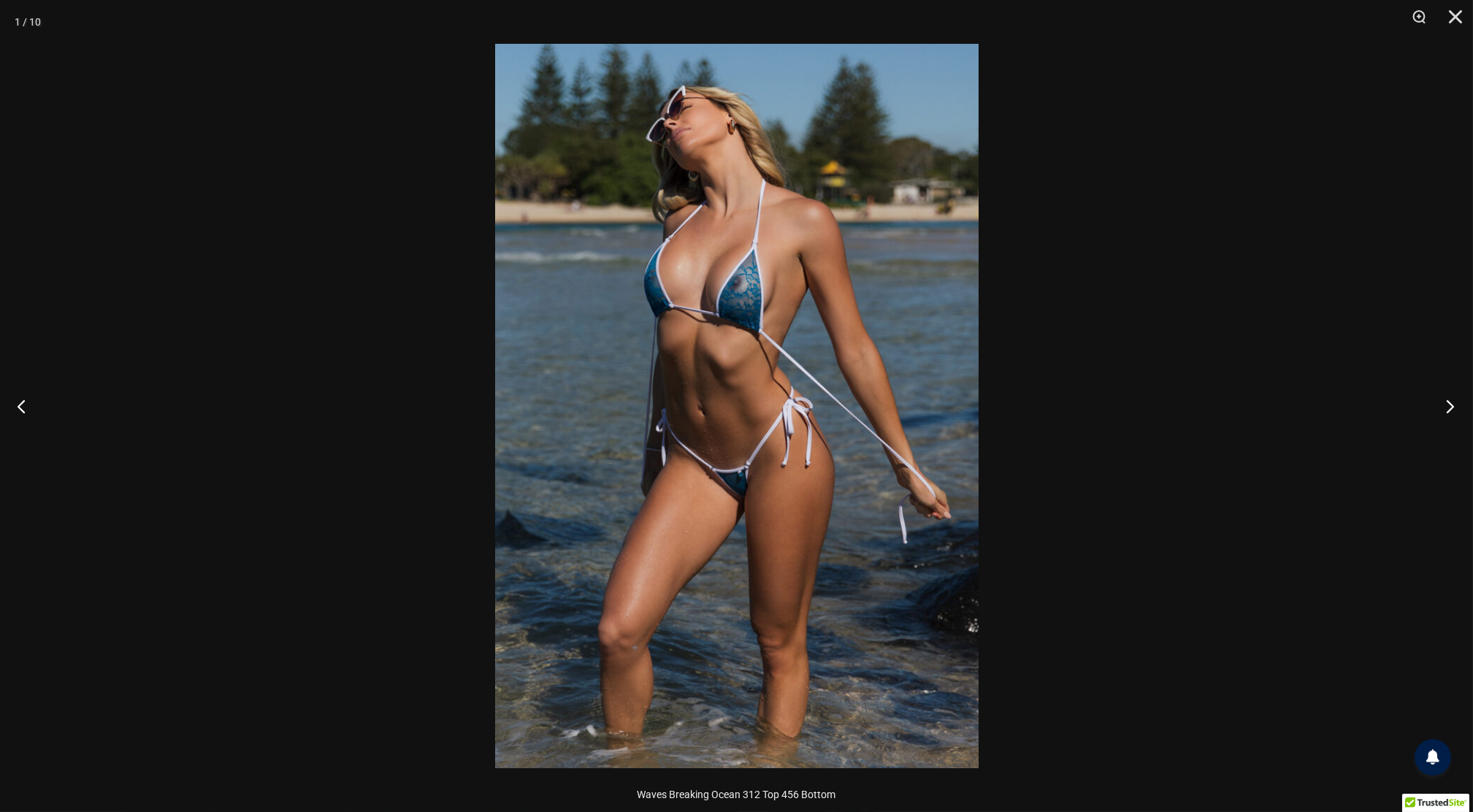 click at bounding box center (1445, 406) 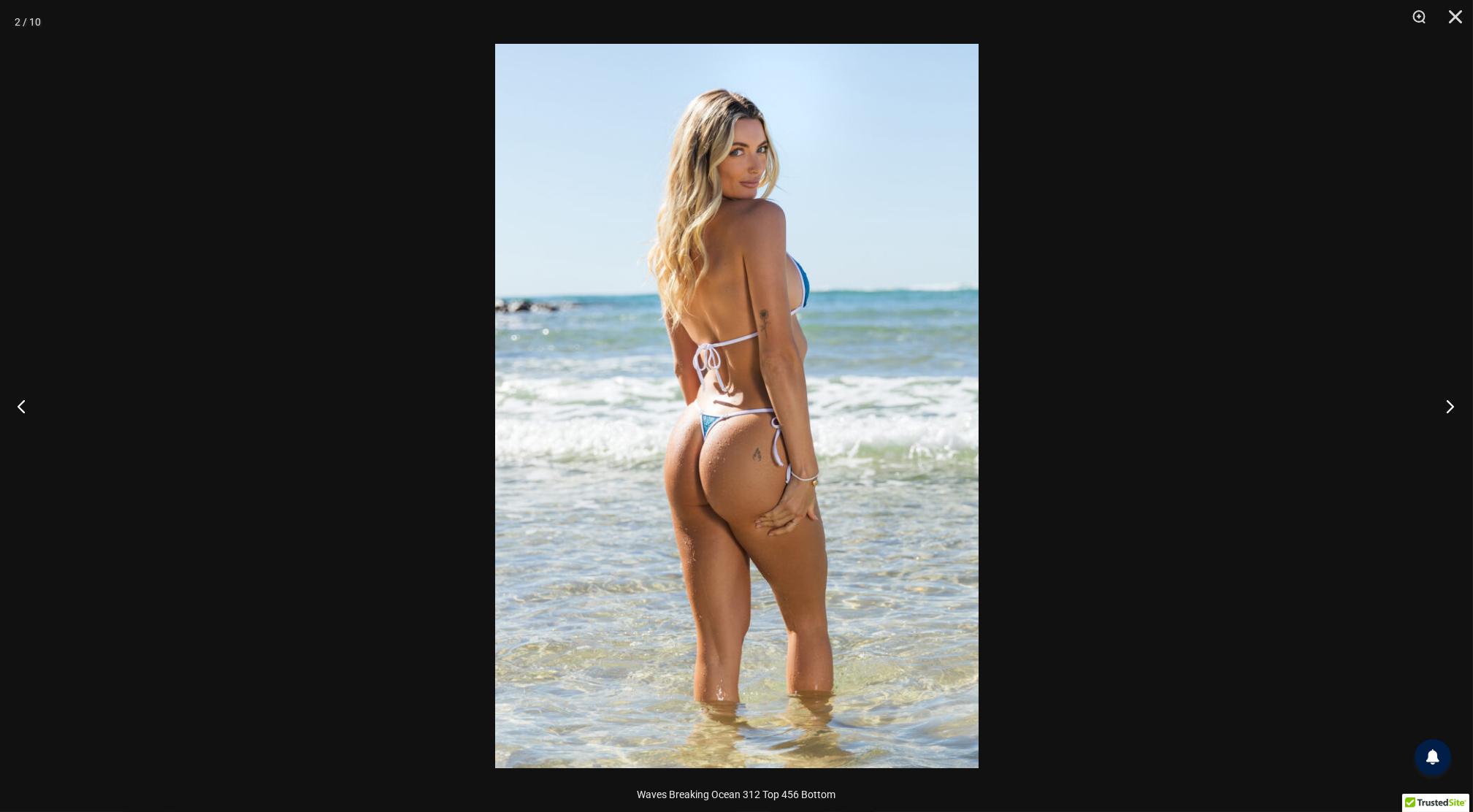 click at bounding box center [1445, 406] 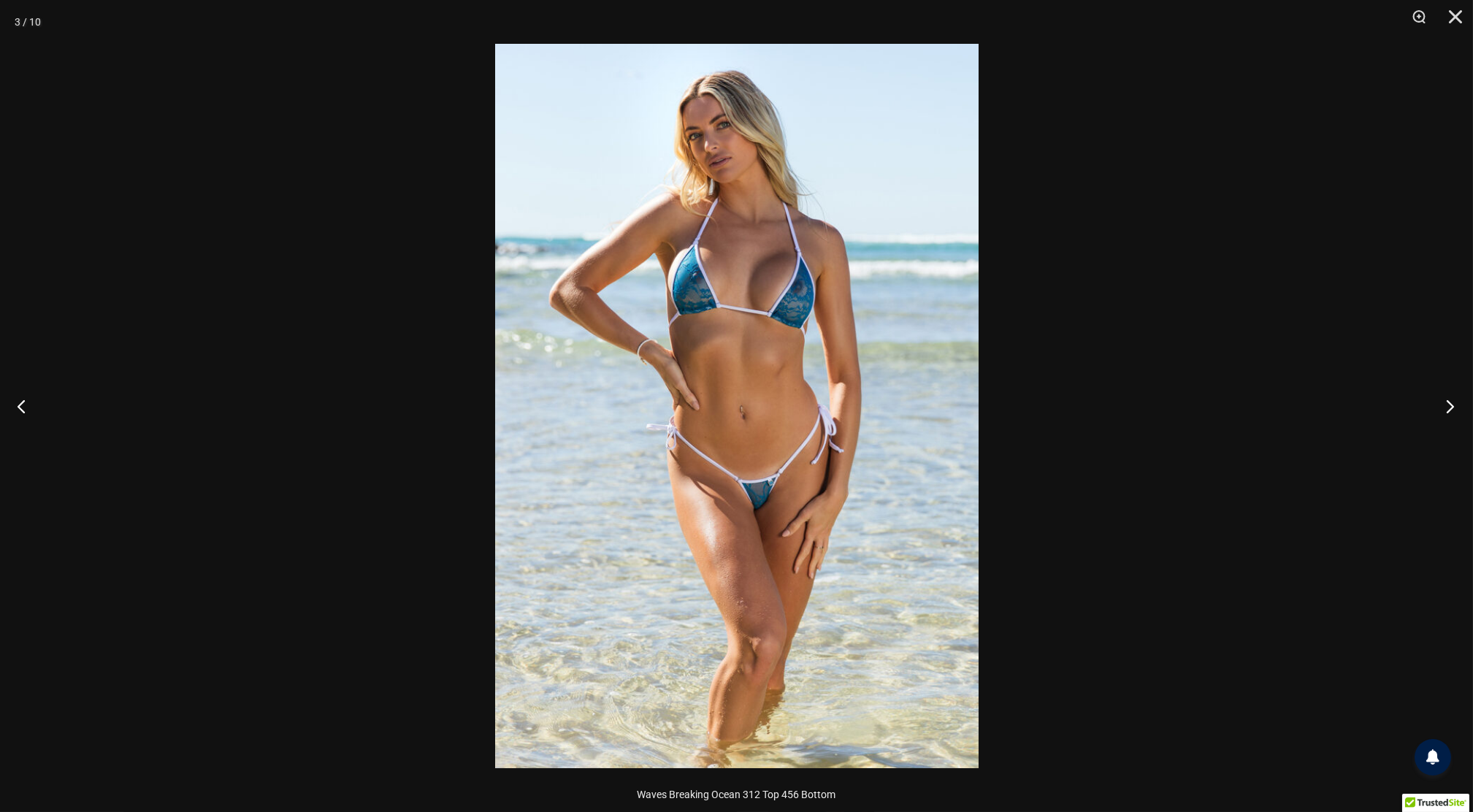 click at bounding box center (1445, 406) 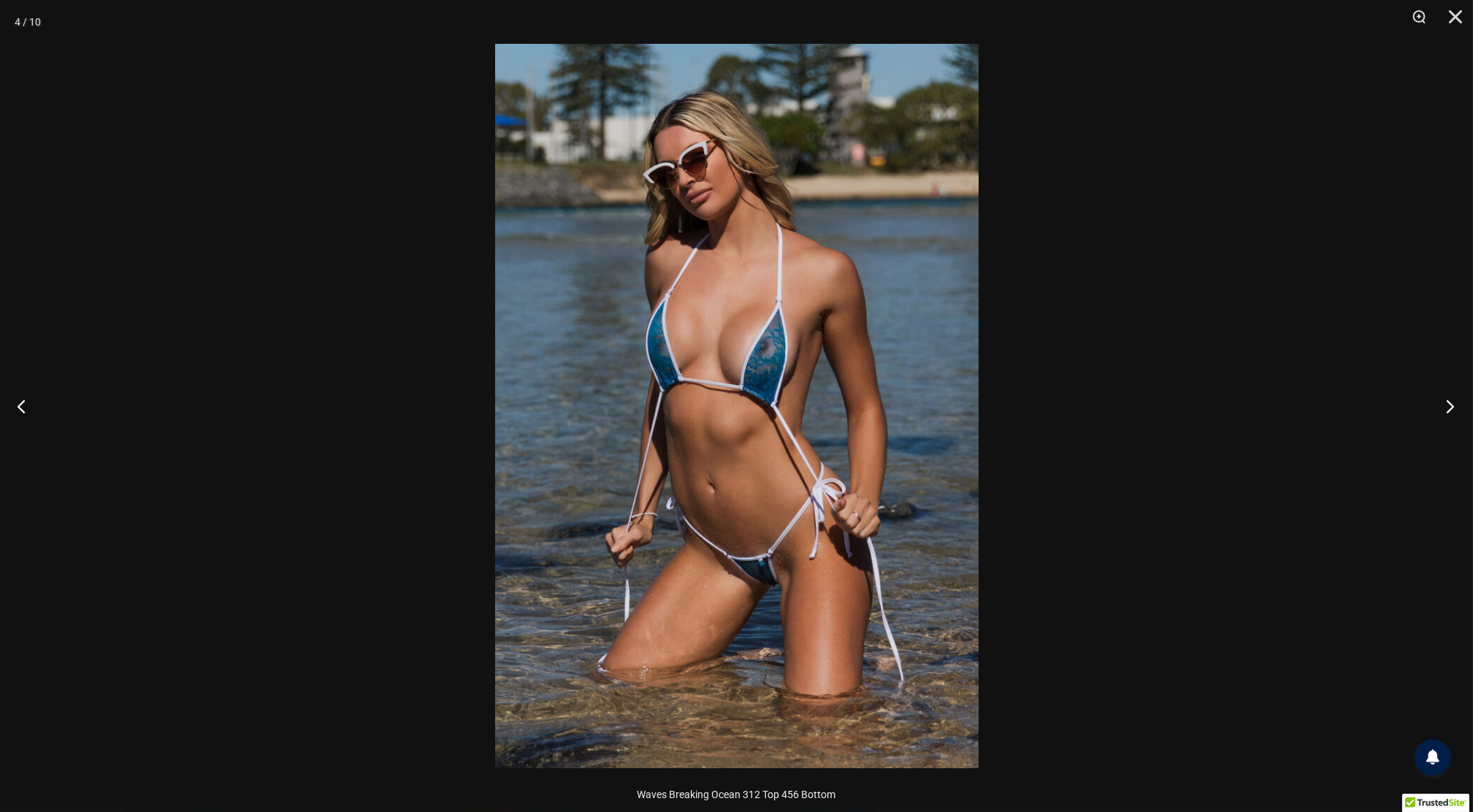 click at bounding box center (1445, 406) 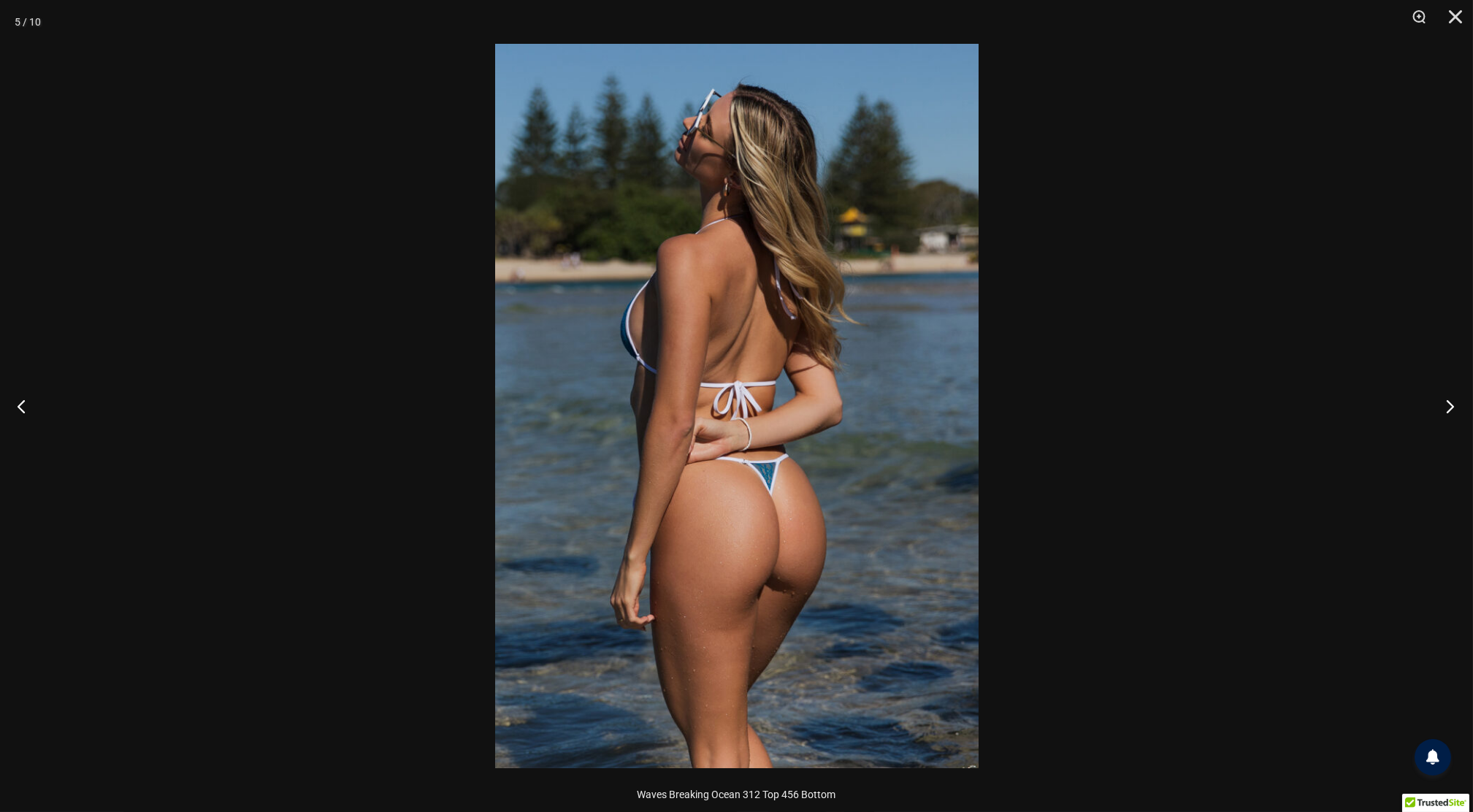 click at bounding box center (1445, 406) 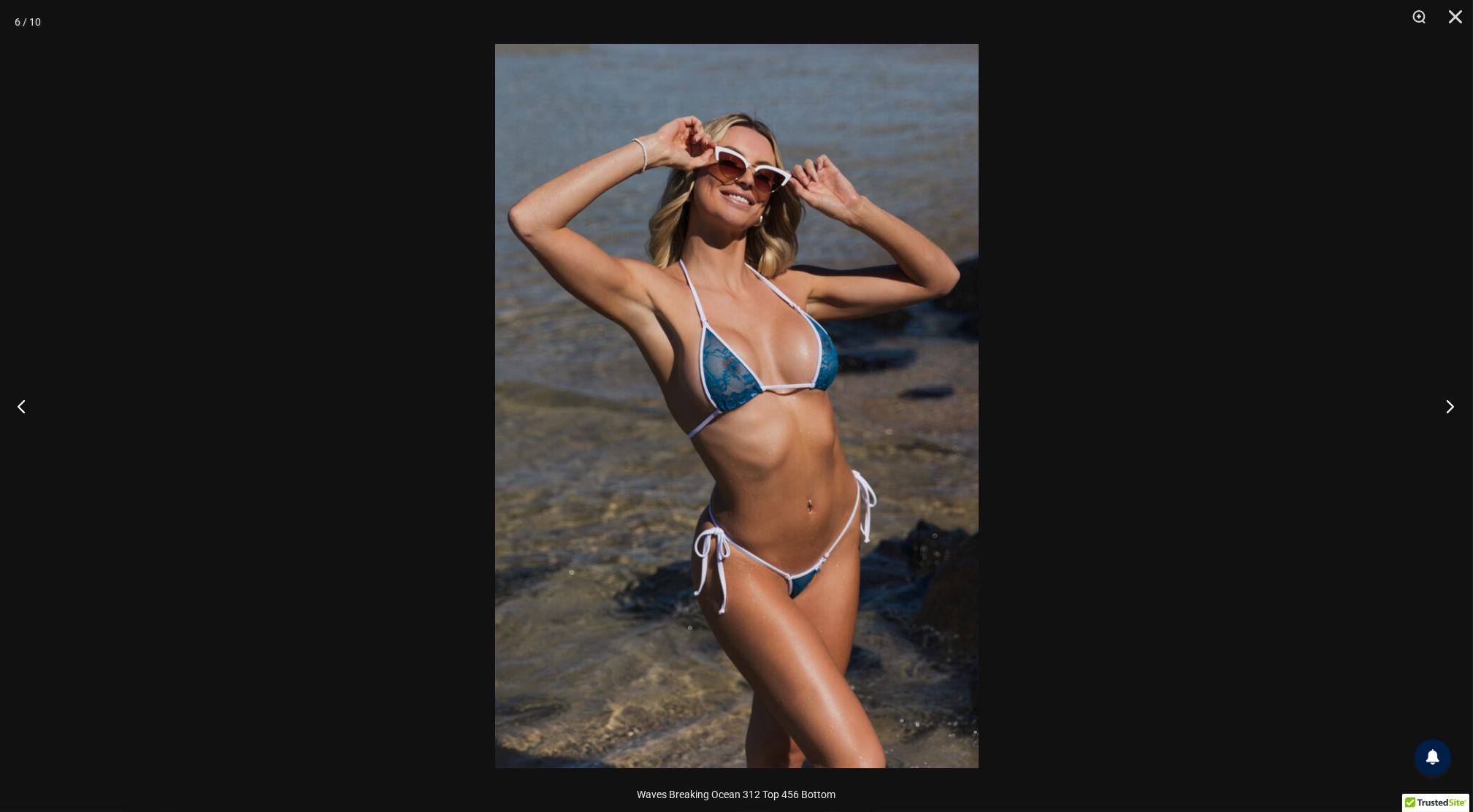click at bounding box center (1445, 406) 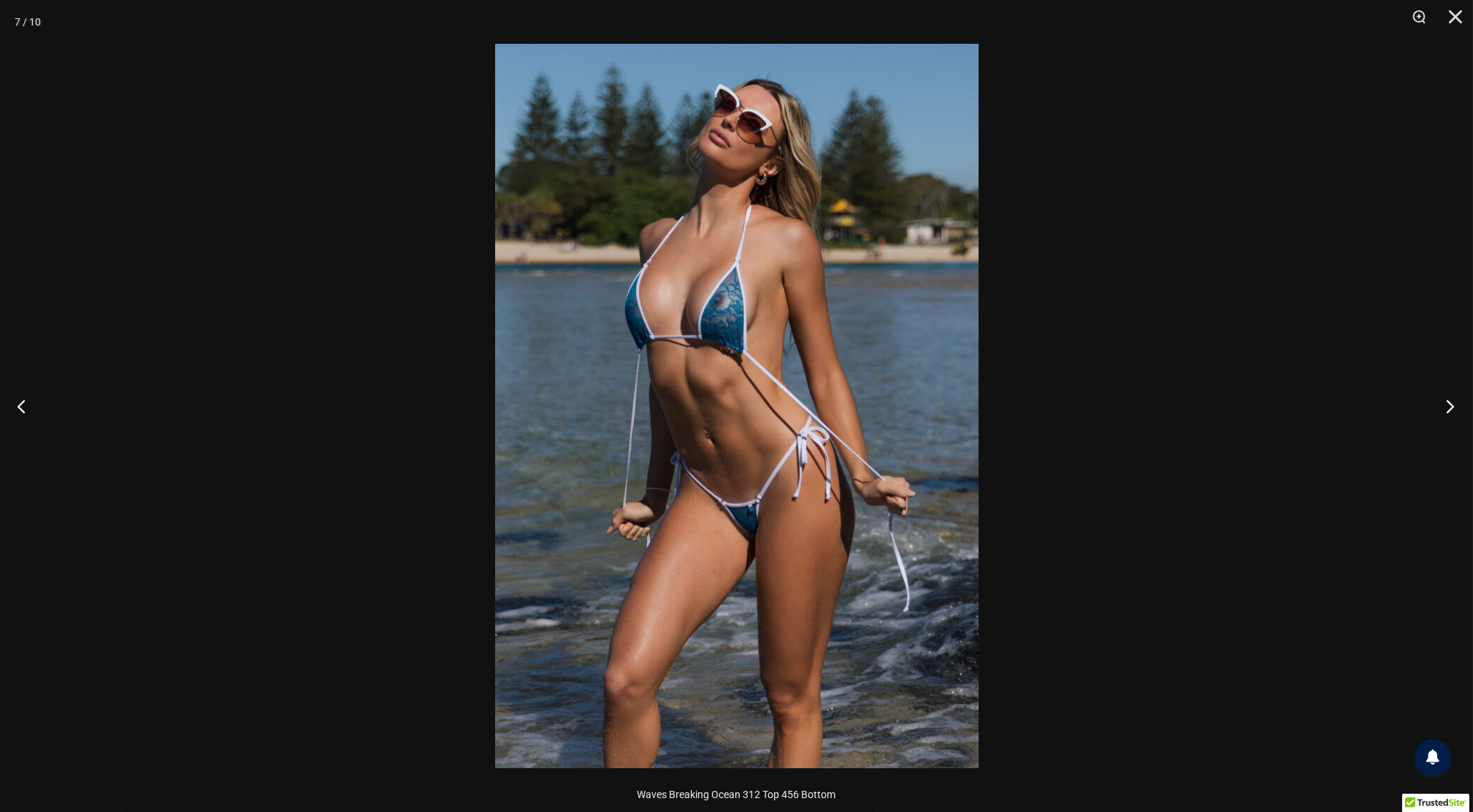 click at bounding box center (1445, 406) 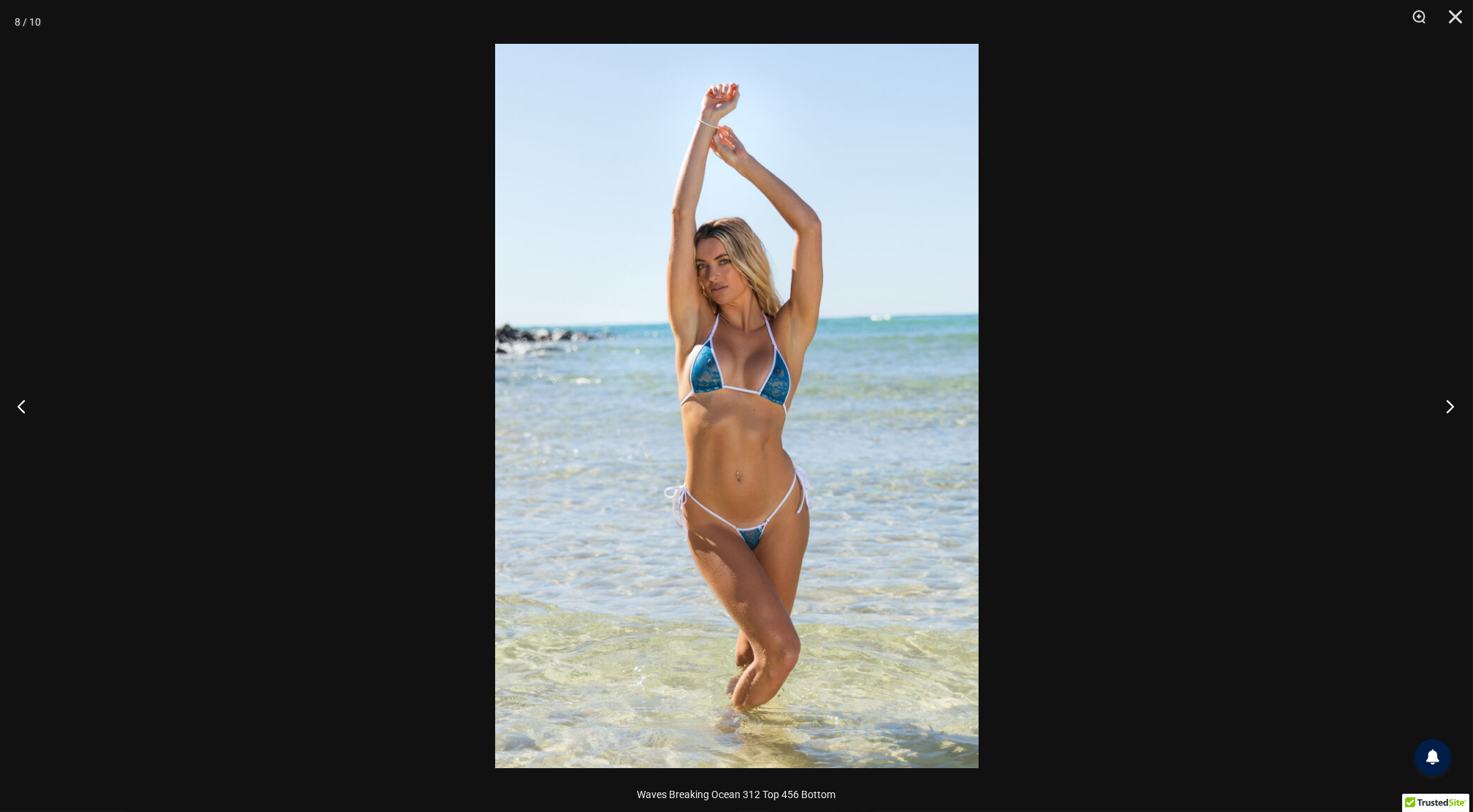 click at bounding box center [1445, 406] 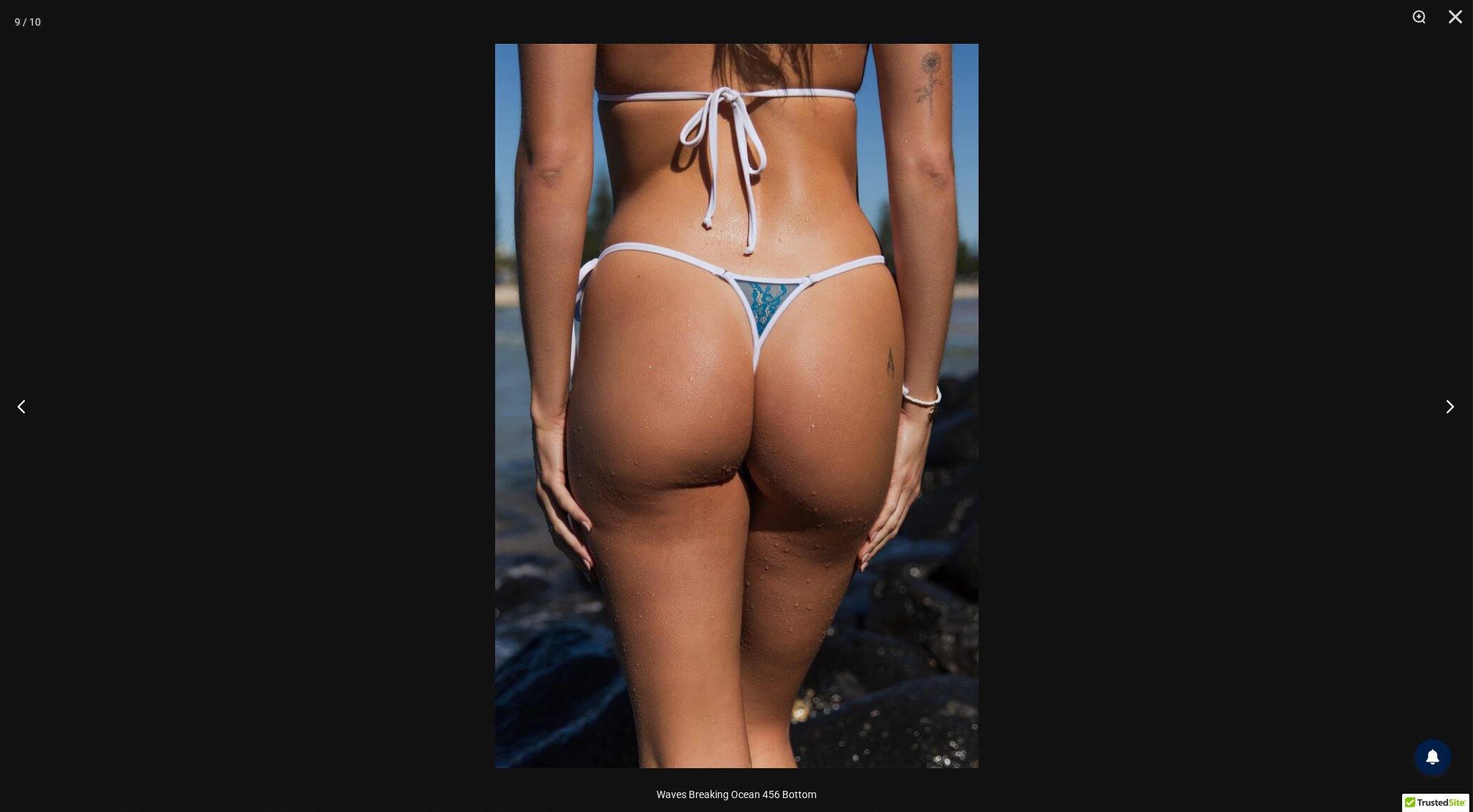 click at bounding box center (1445, 406) 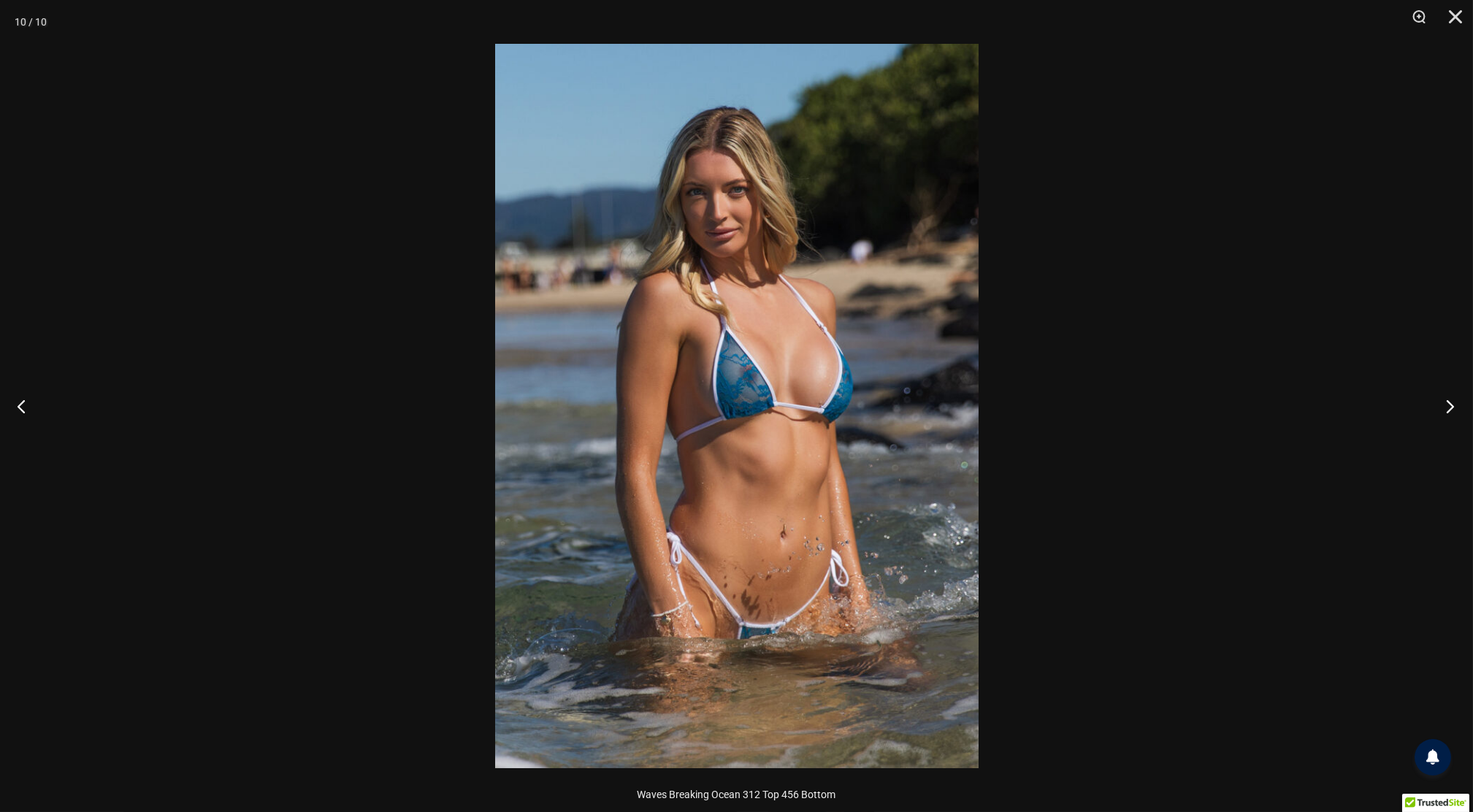 click at bounding box center [1445, 406] 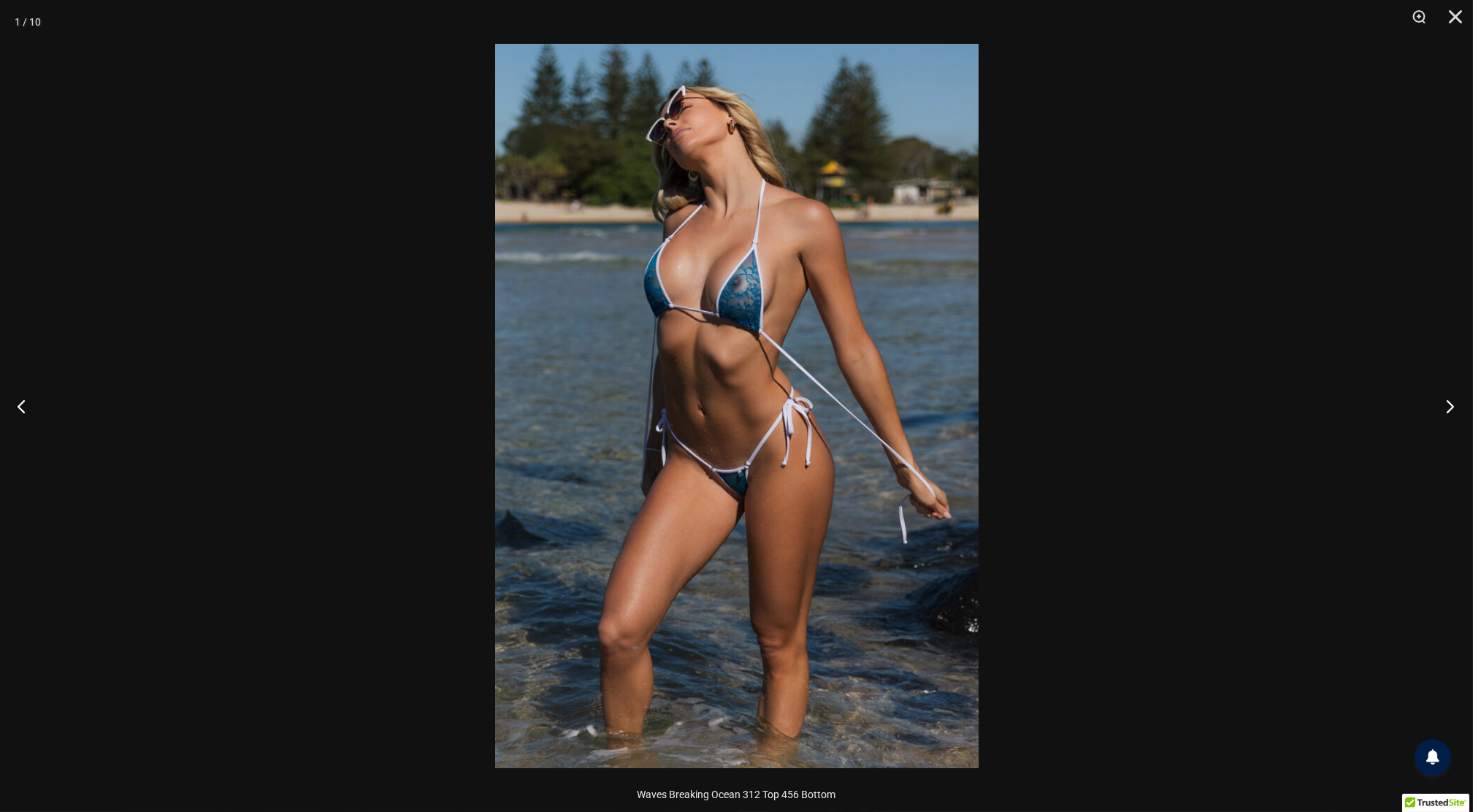 click at bounding box center [1445, 406] 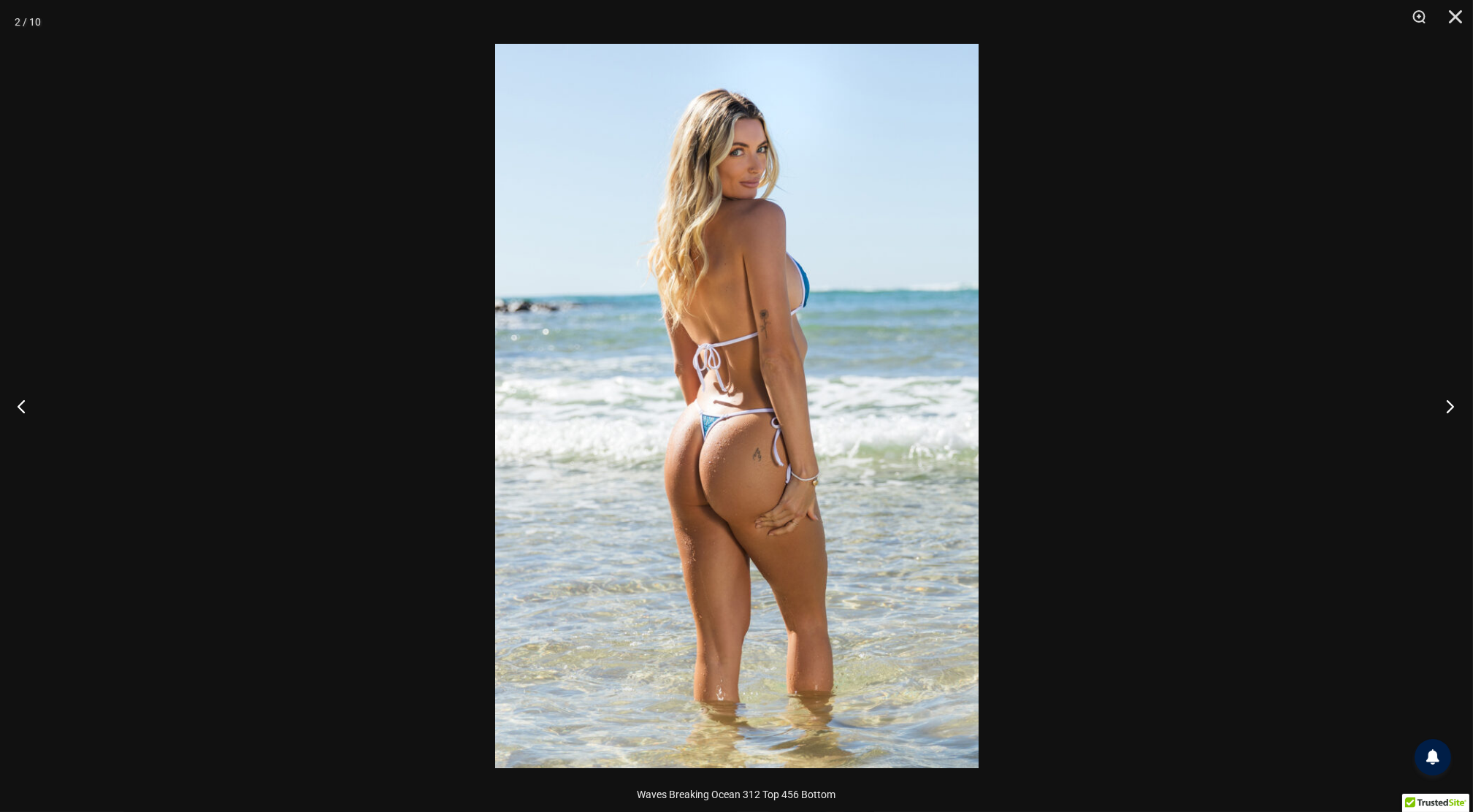 click at bounding box center (1445, 406) 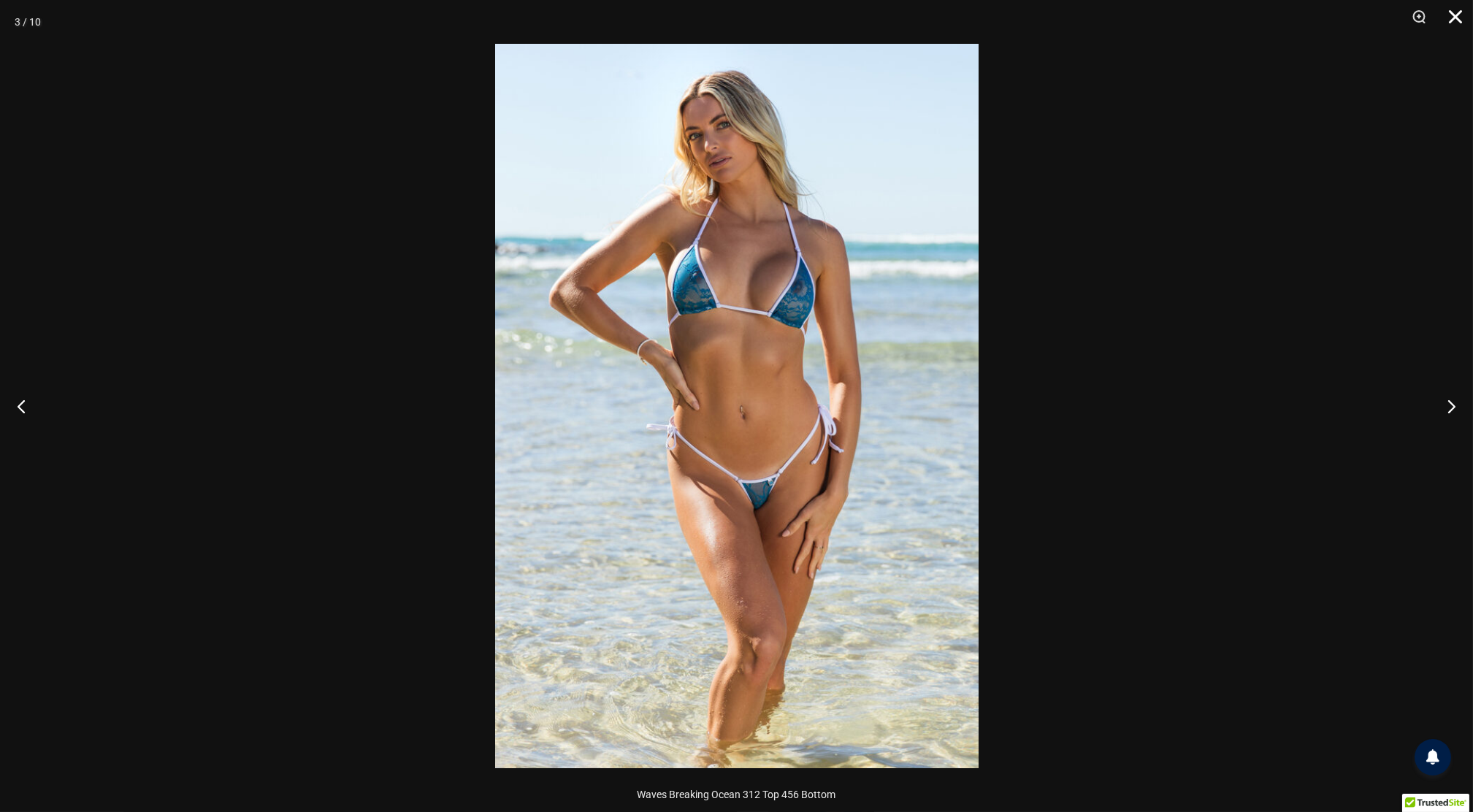 click at bounding box center (1450, 22) 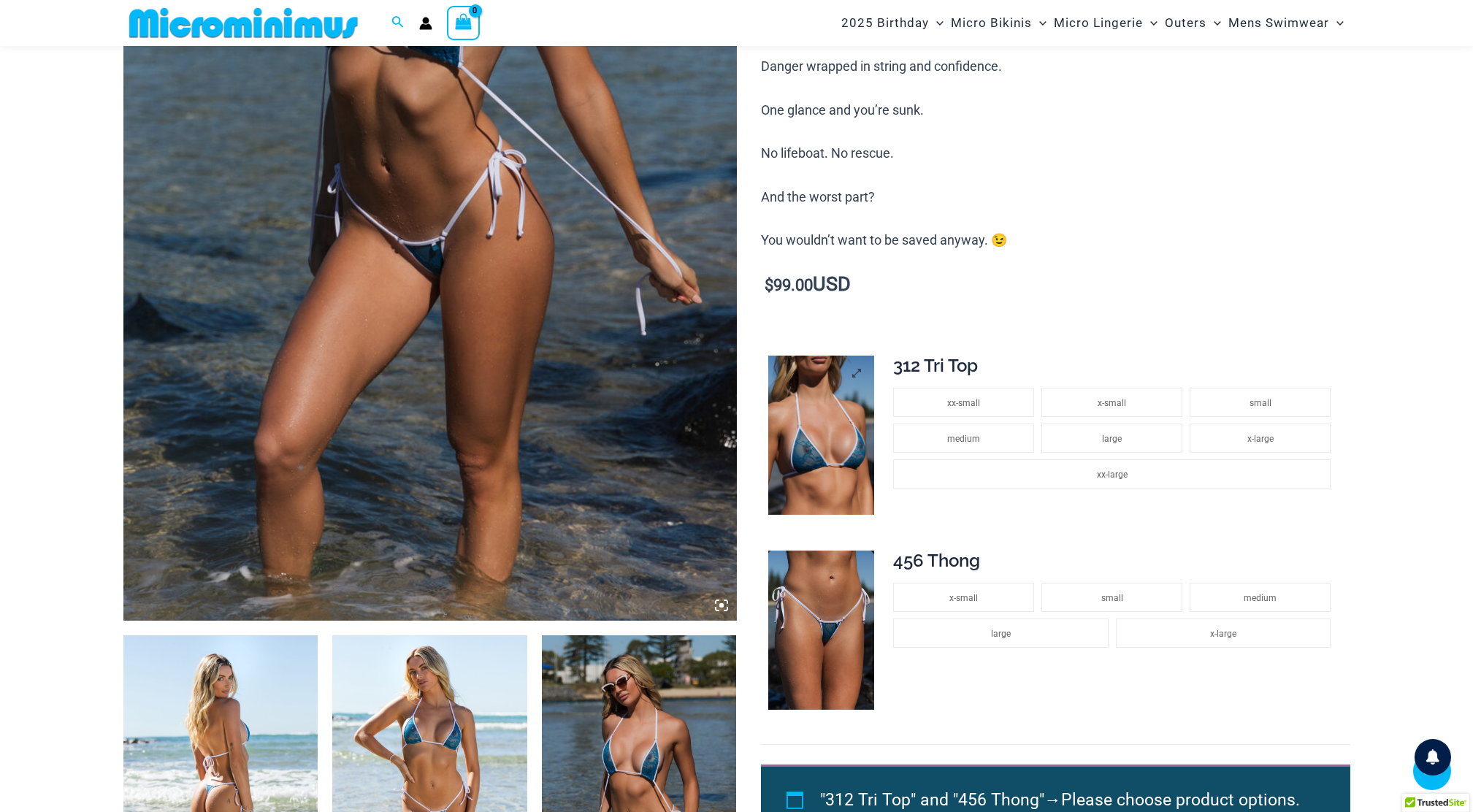 scroll, scrollTop: 473, scrollLeft: 0, axis: vertical 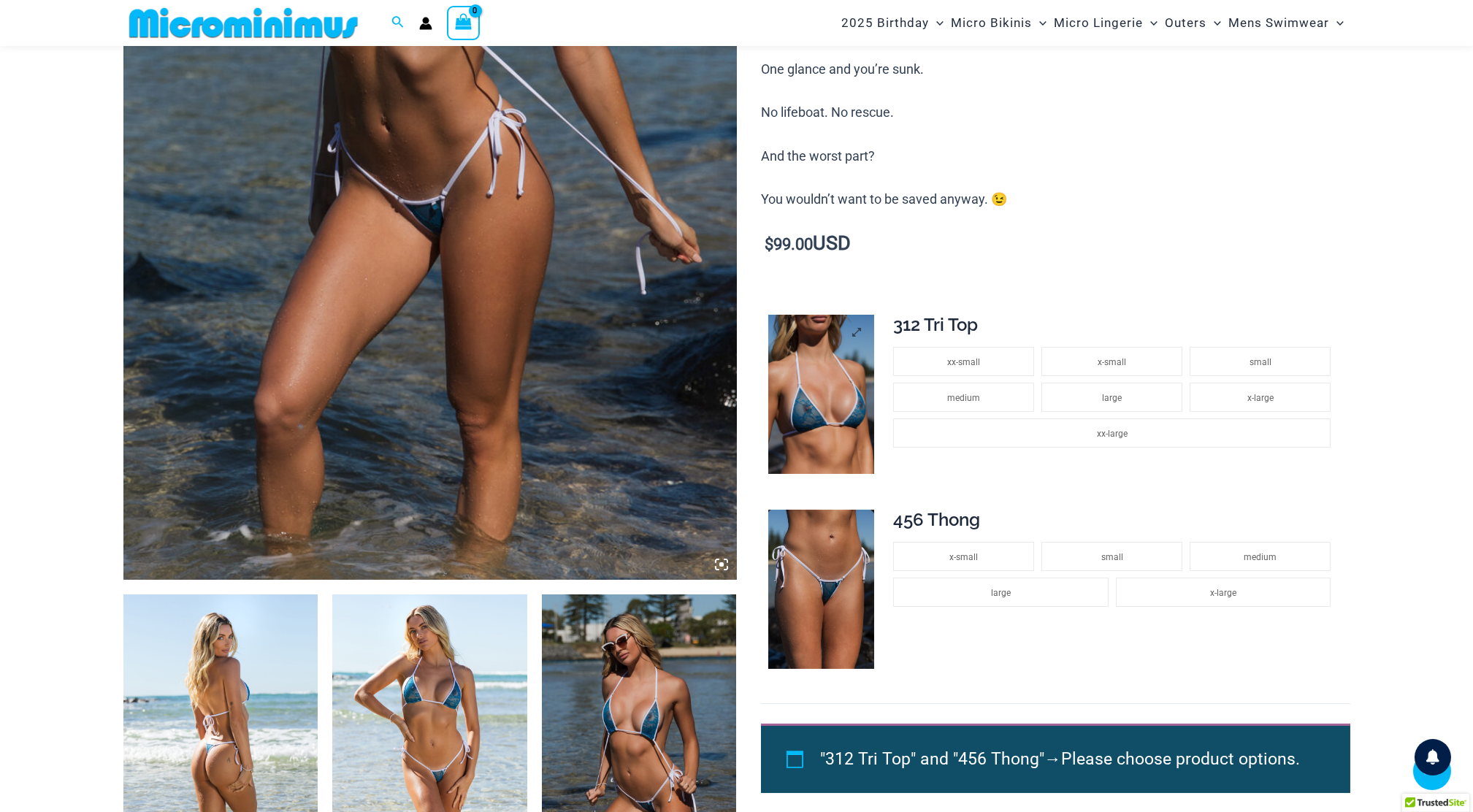 click at bounding box center (821, 394) 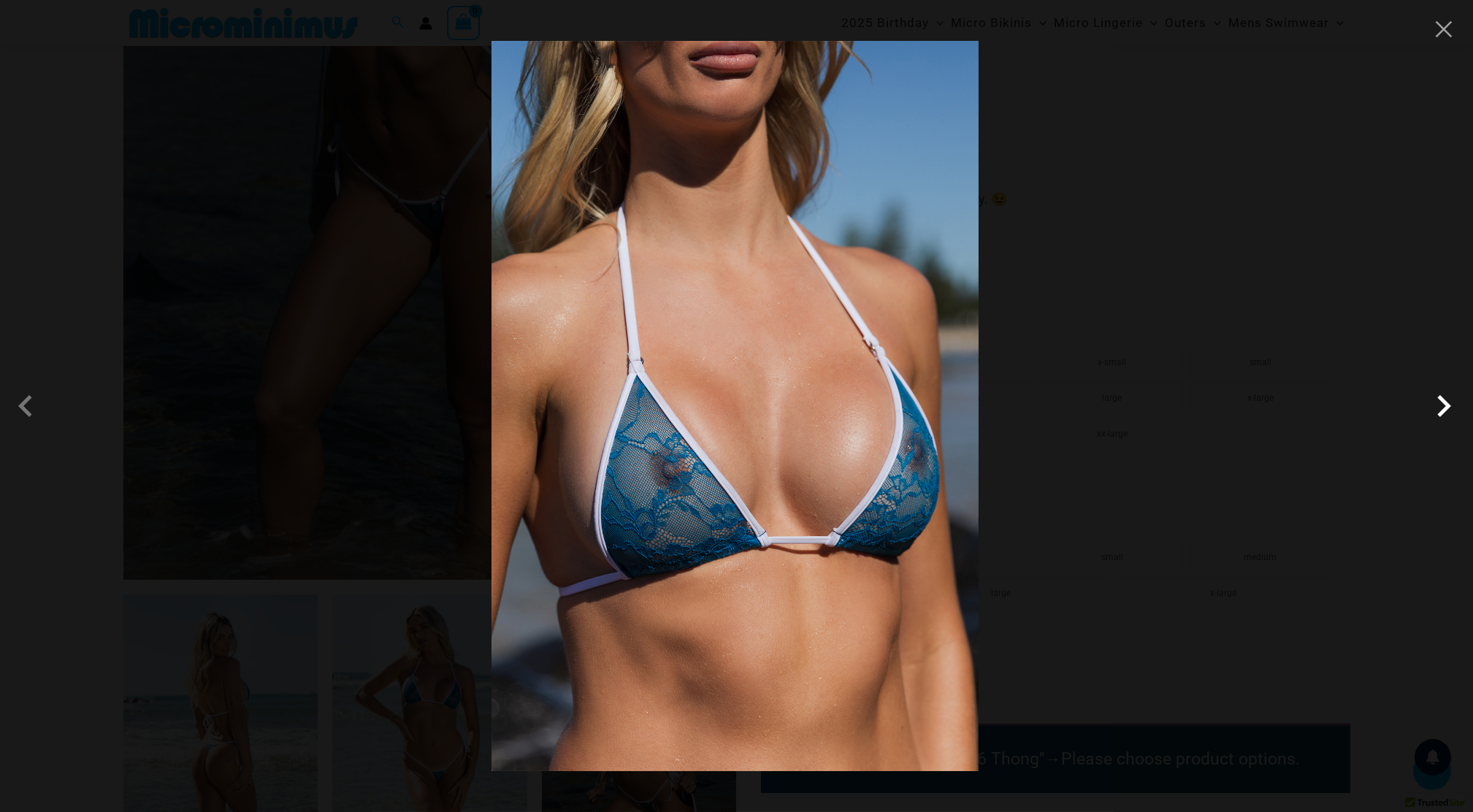 click at bounding box center (1444, 406) 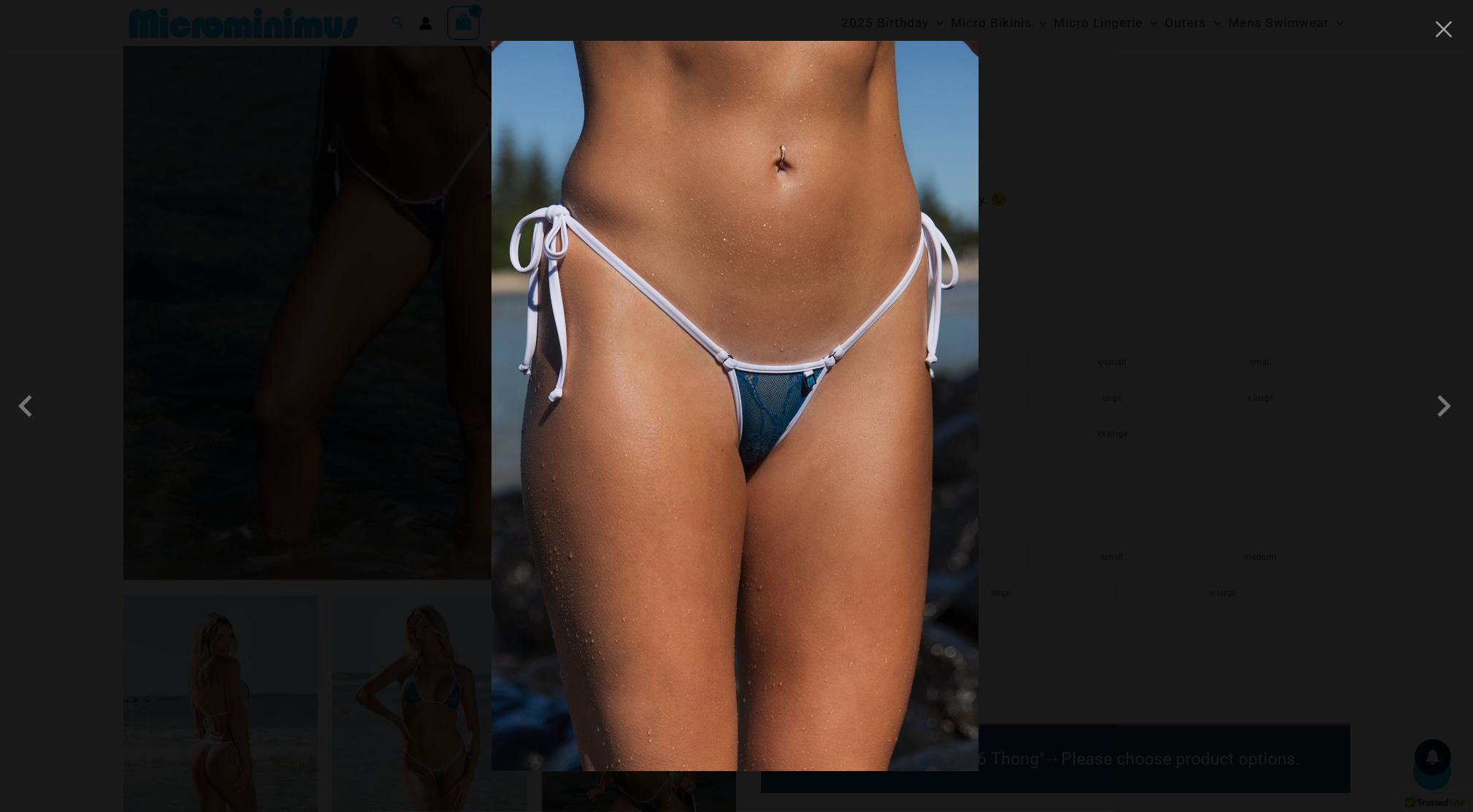 click at bounding box center (736, 406) 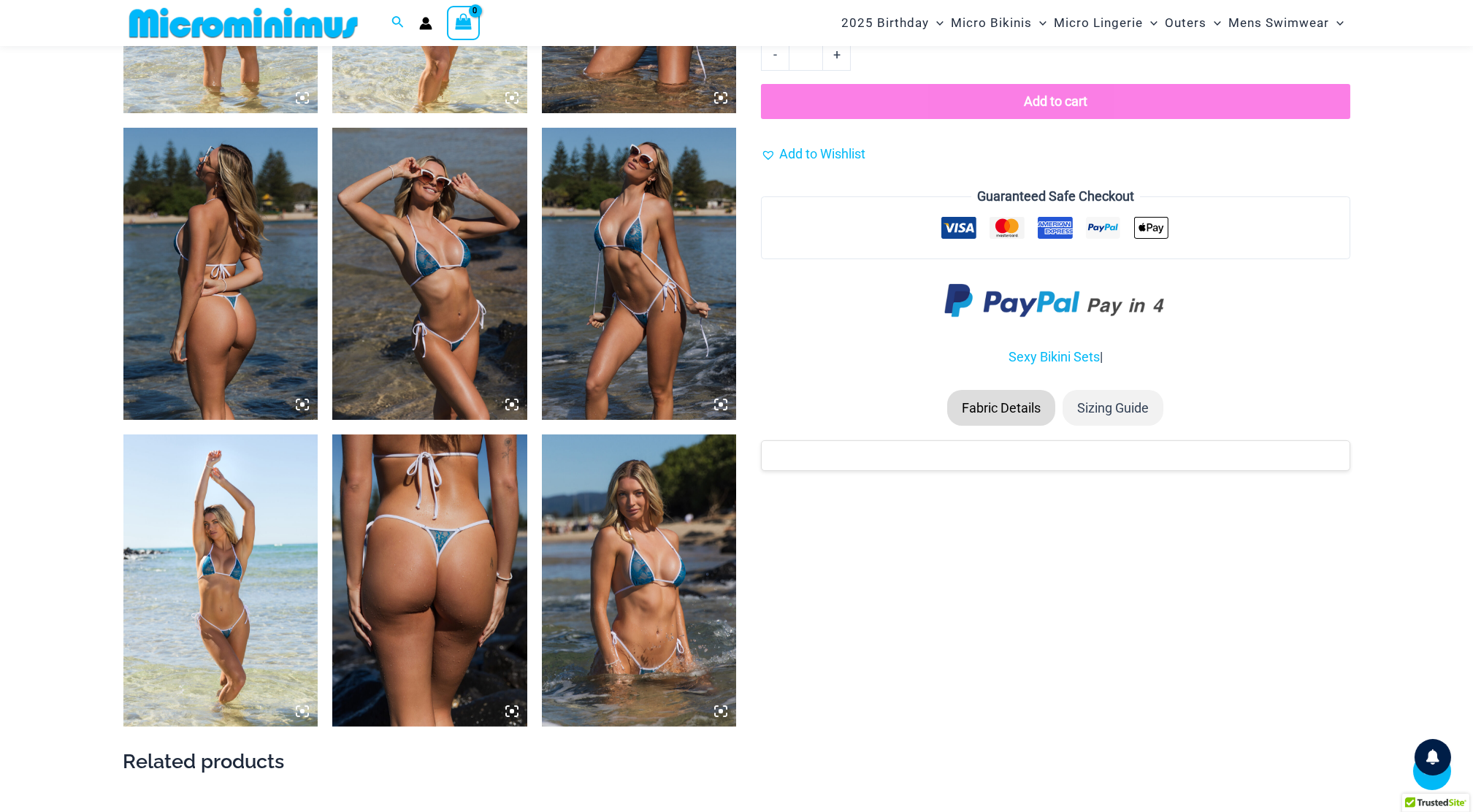 scroll, scrollTop: 1057, scrollLeft: 0, axis: vertical 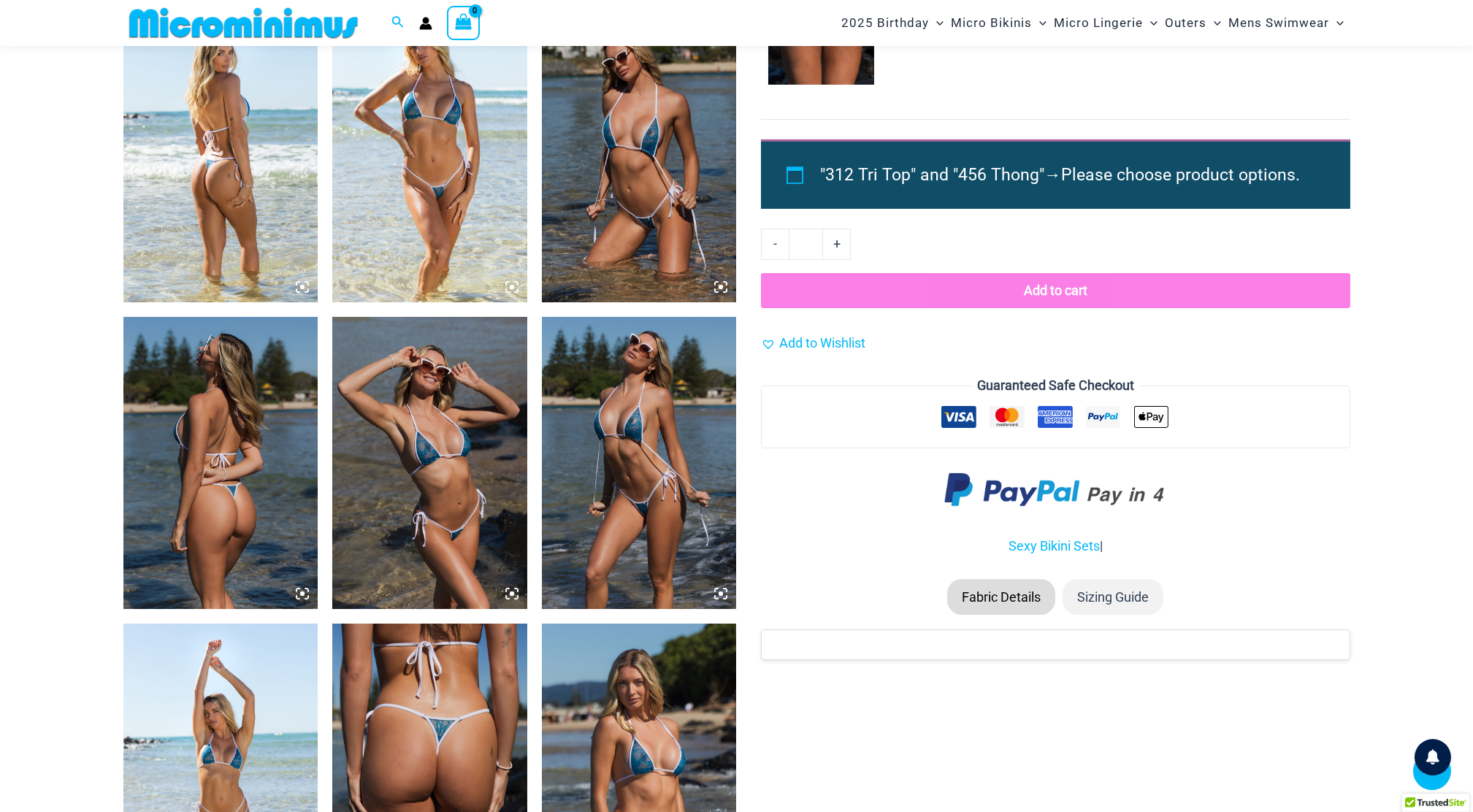 click on "Sizing Guide" at bounding box center (1113, 597) 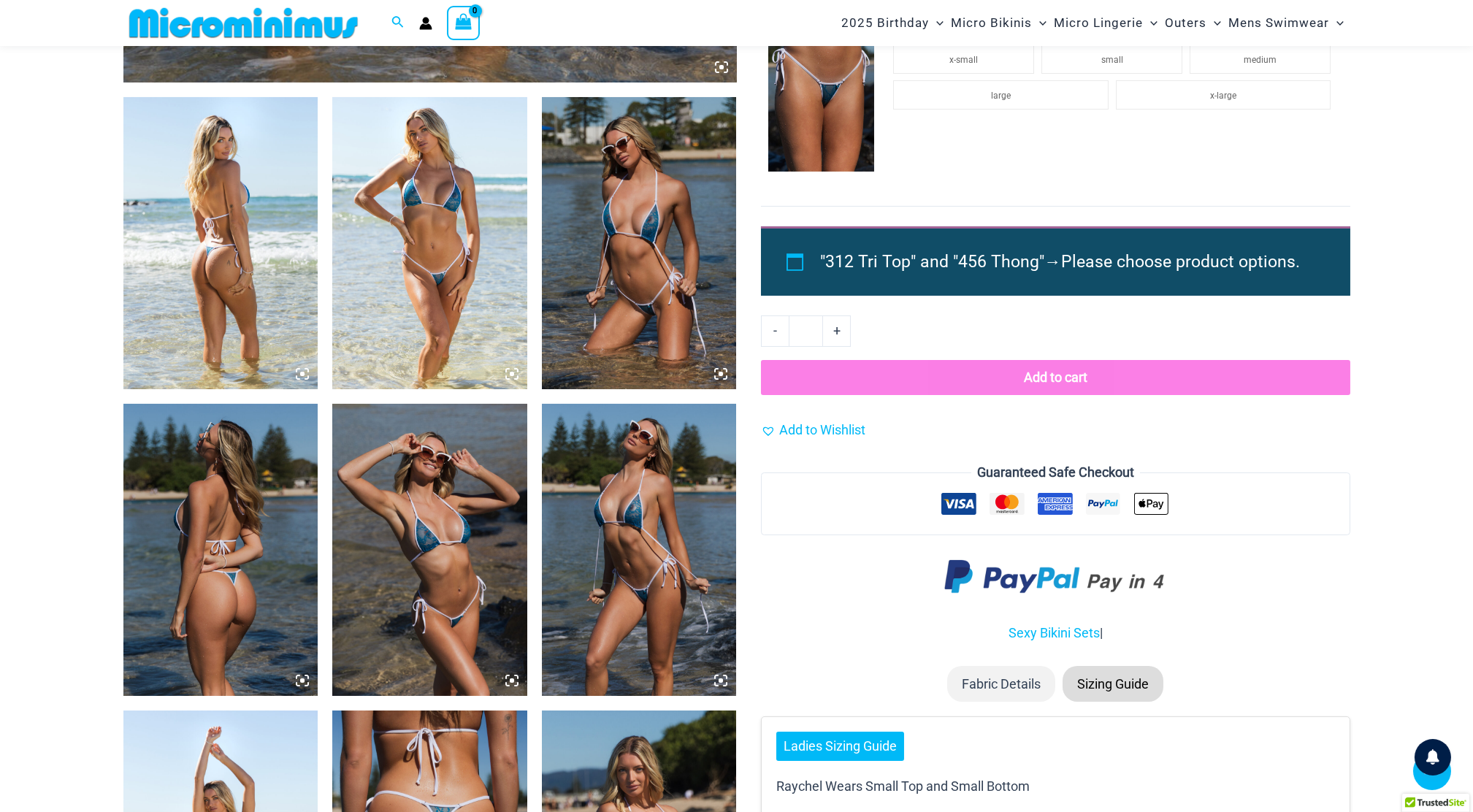scroll, scrollTop: 968, scrollLeft: 0, axis: vertical 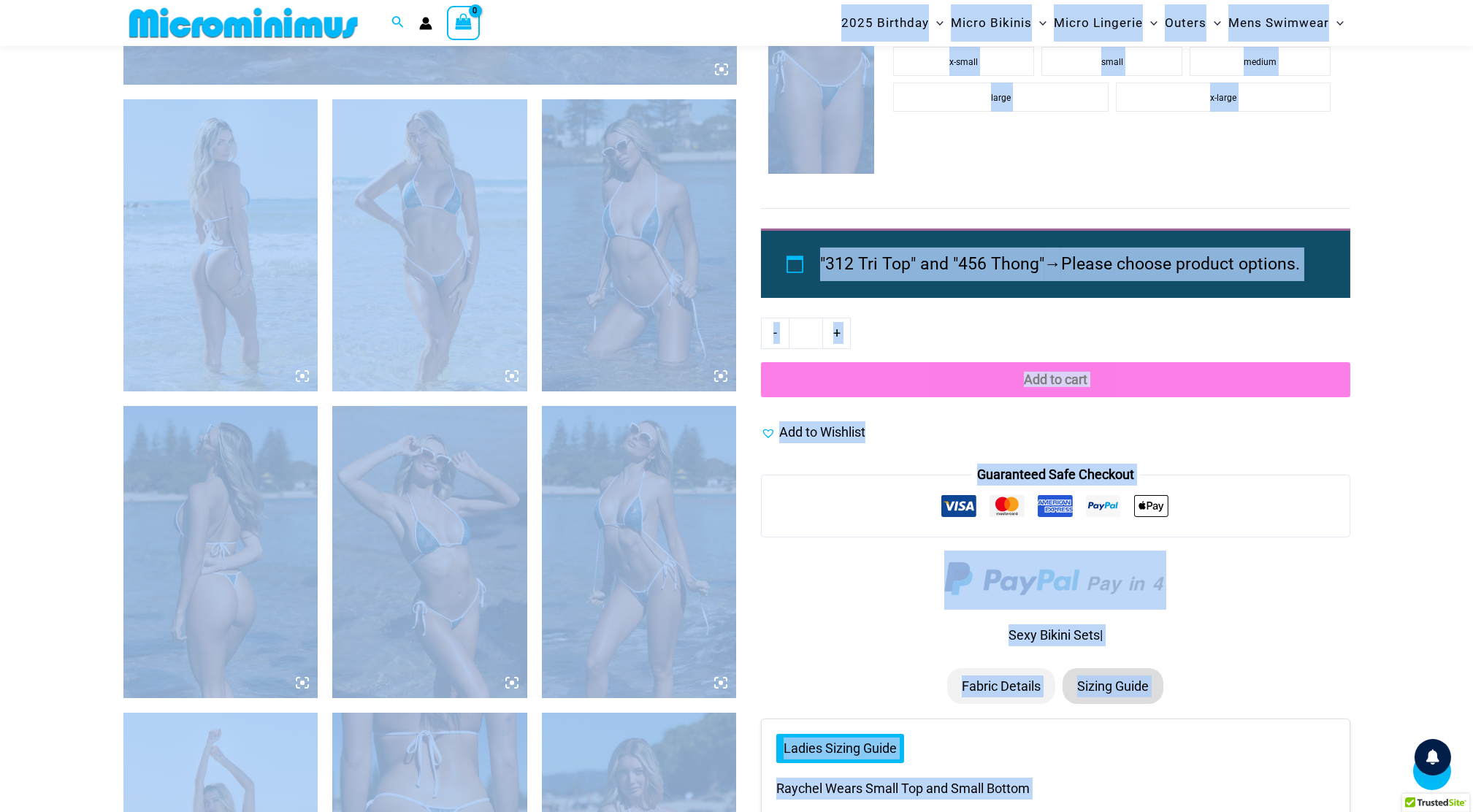 drag, startPoint x: 587, startPoint y: 28, endPoint x: -4, endPoint y: 466, distance: 735.612 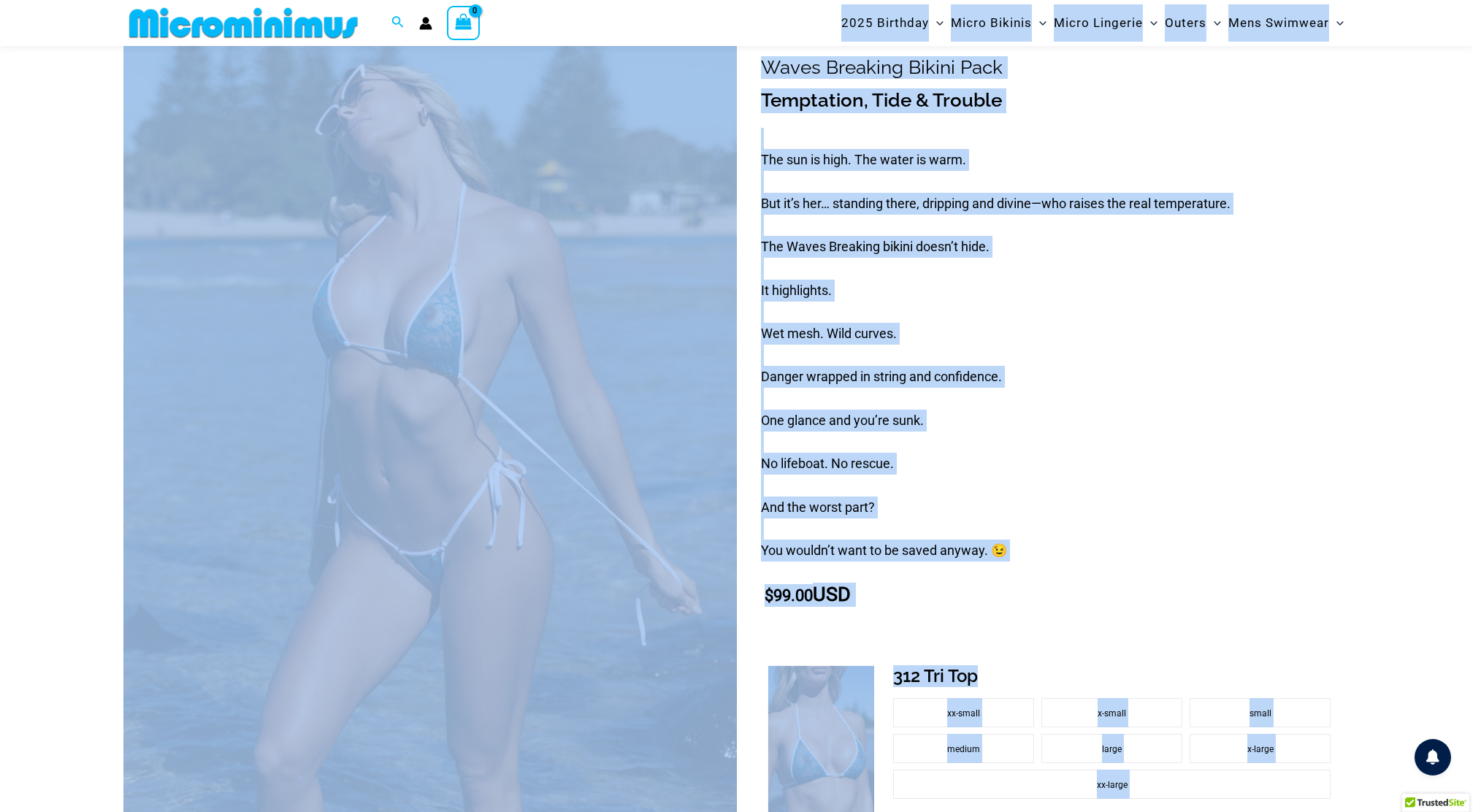 scroll, scrollTop: 0, scrollLeft: 0, axis: both 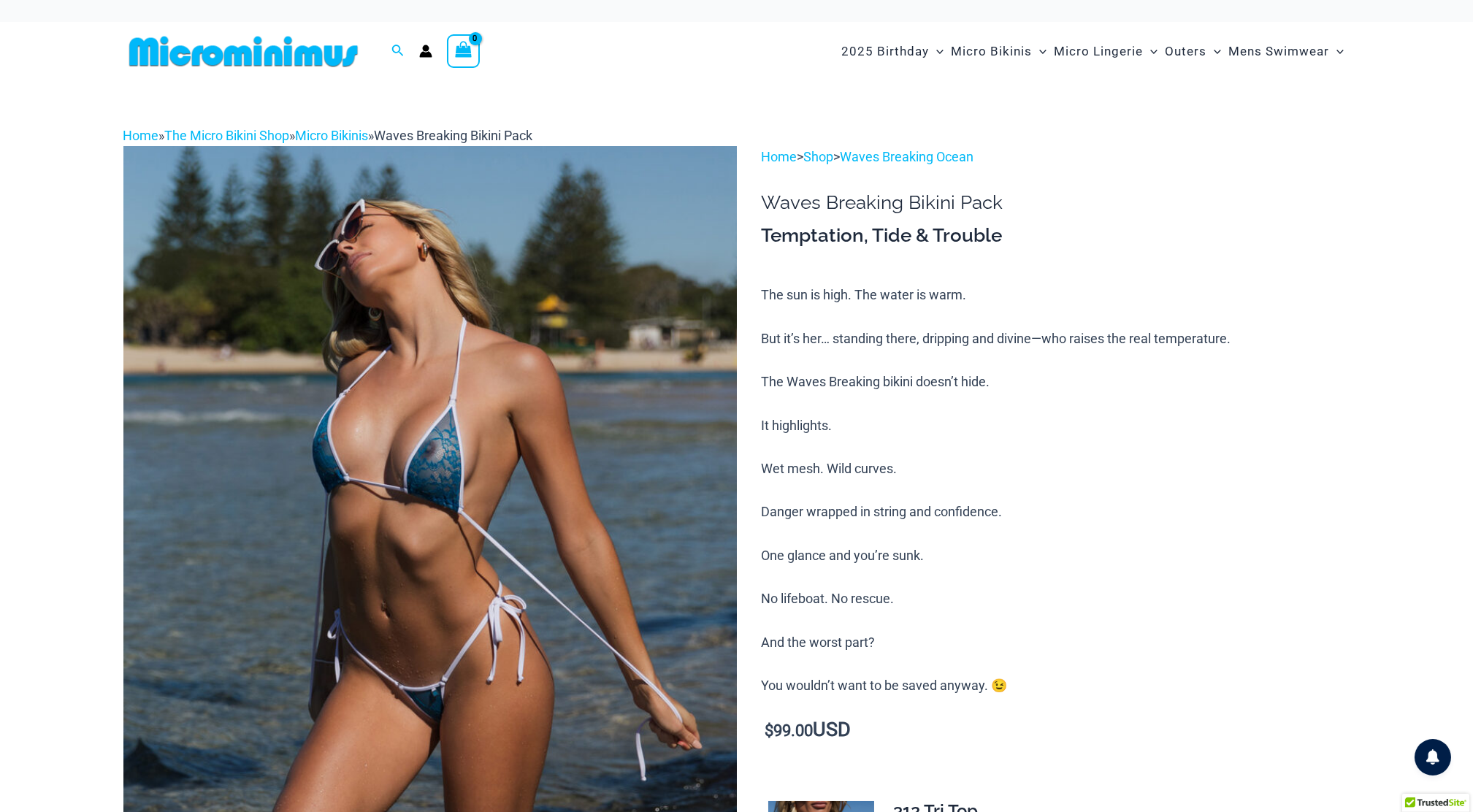 click on "Home  »  The Micro Bikini Shop  »  Micro Bikinis  »  [PRODUCT NAME]
[PRODUCT NAME]
Home
>
Shop
>
[PRODUCT NAME]
Home  /  Microbikinis  / [PRODUCT NAME] Microbikinis
$[PRICE]" at bounding box center [736, 2613] 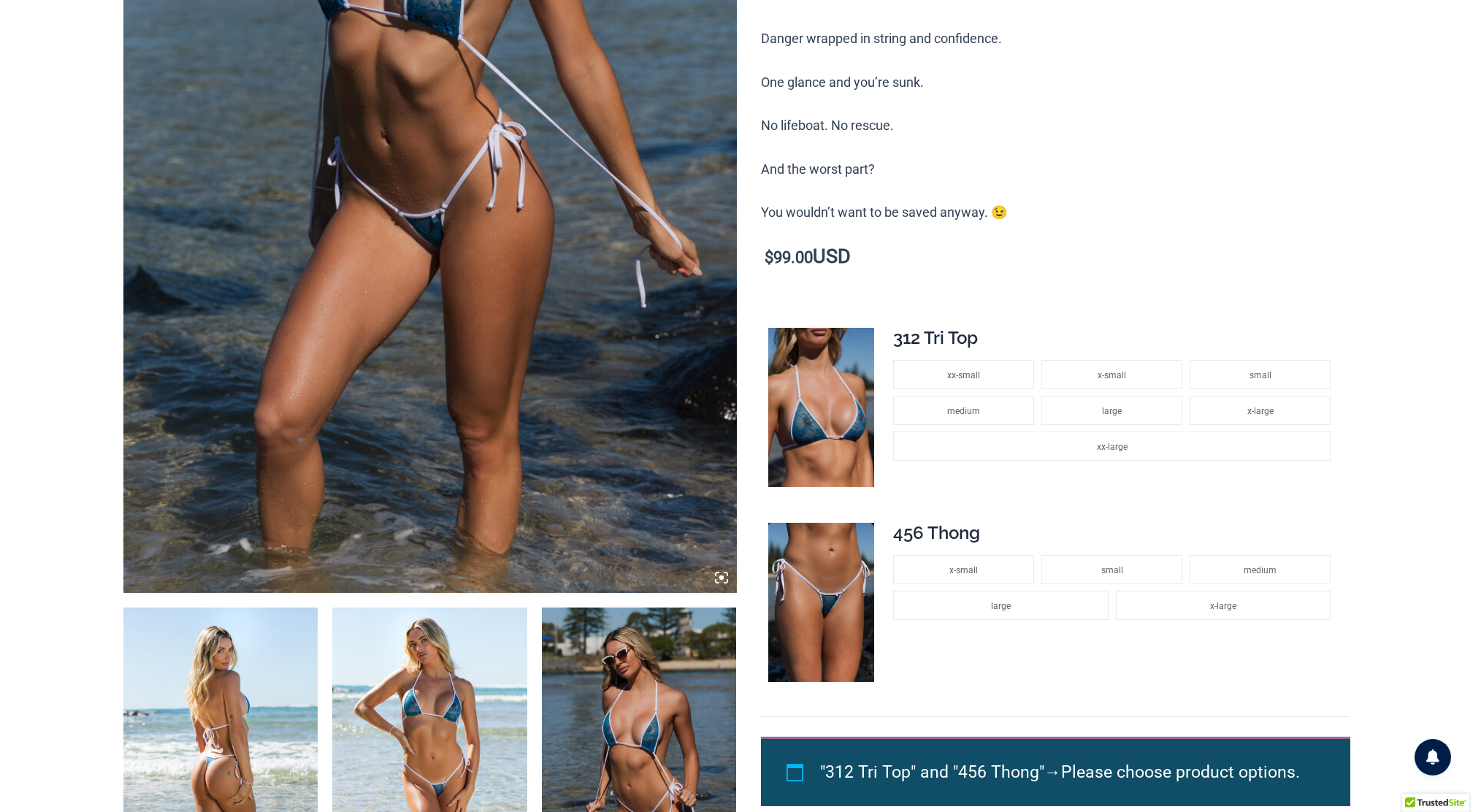 scroll, scrollTop: 0, scrollLeft: 0, axis: both 